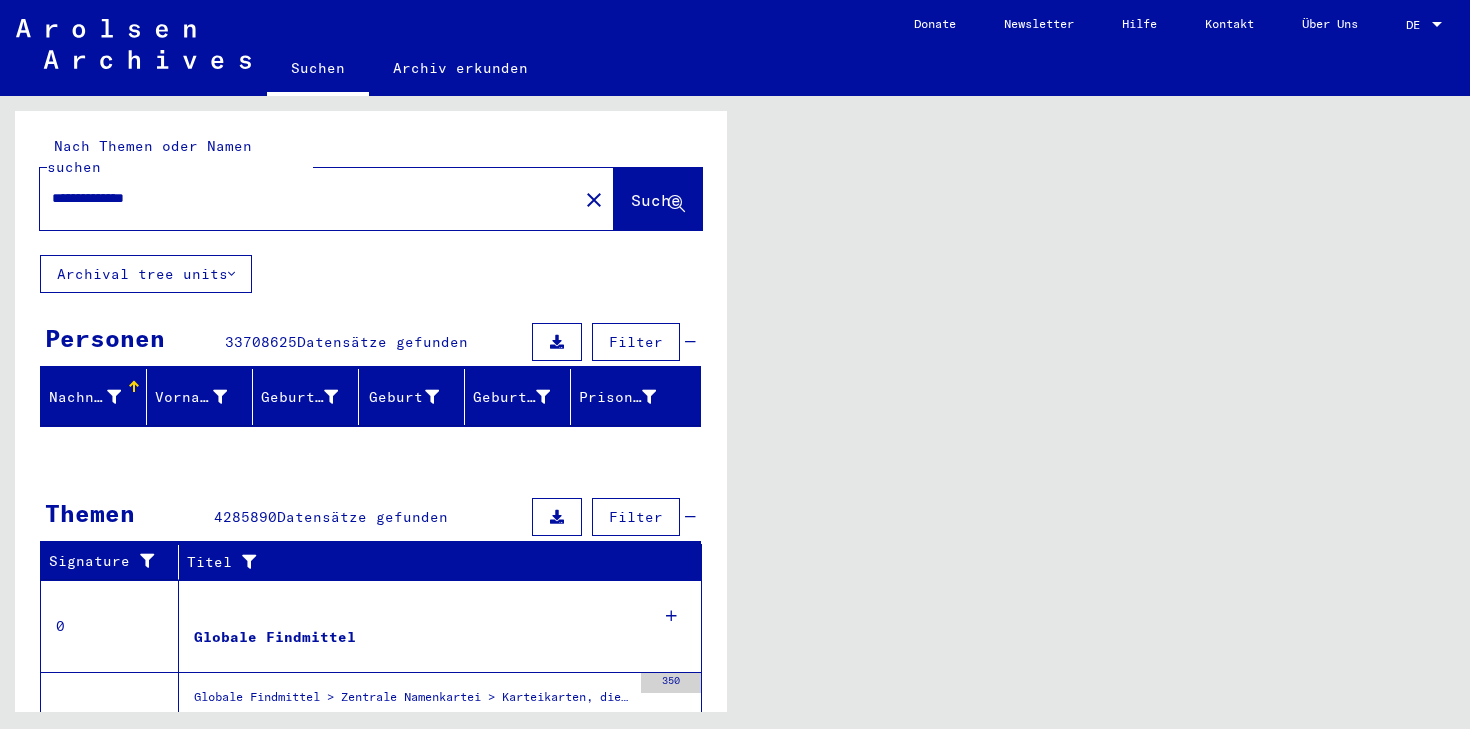 scroll, scrollTop: 0, scrollLeft: 0, axis: both 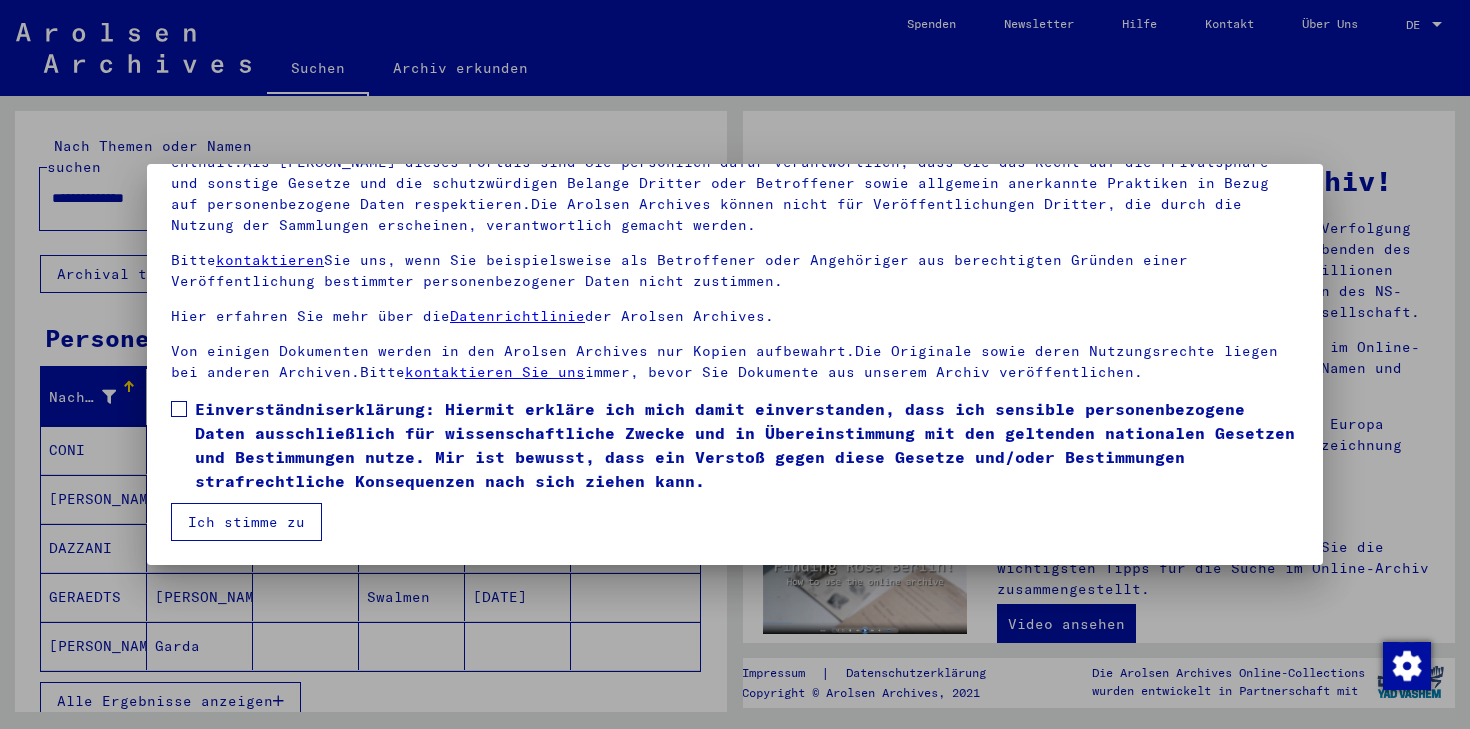 click on "Einverständniserklärung: Hiermit erkläre ich mich damit einverstanden, dass ich sensible personenbezogene Daten ausschließlich für wissenschaftliche Zwecke und in Übereinstimmung mit den geltenden nationalen Gesetzen und Bestimmungen nutze. Mir ist bewusst, dass ein Verstoß gegen diese Gesetze und/oder Bestimmungen strafrechtliche Konsequenzen nach sich ziehen kann." at bounding box center [735, 445] 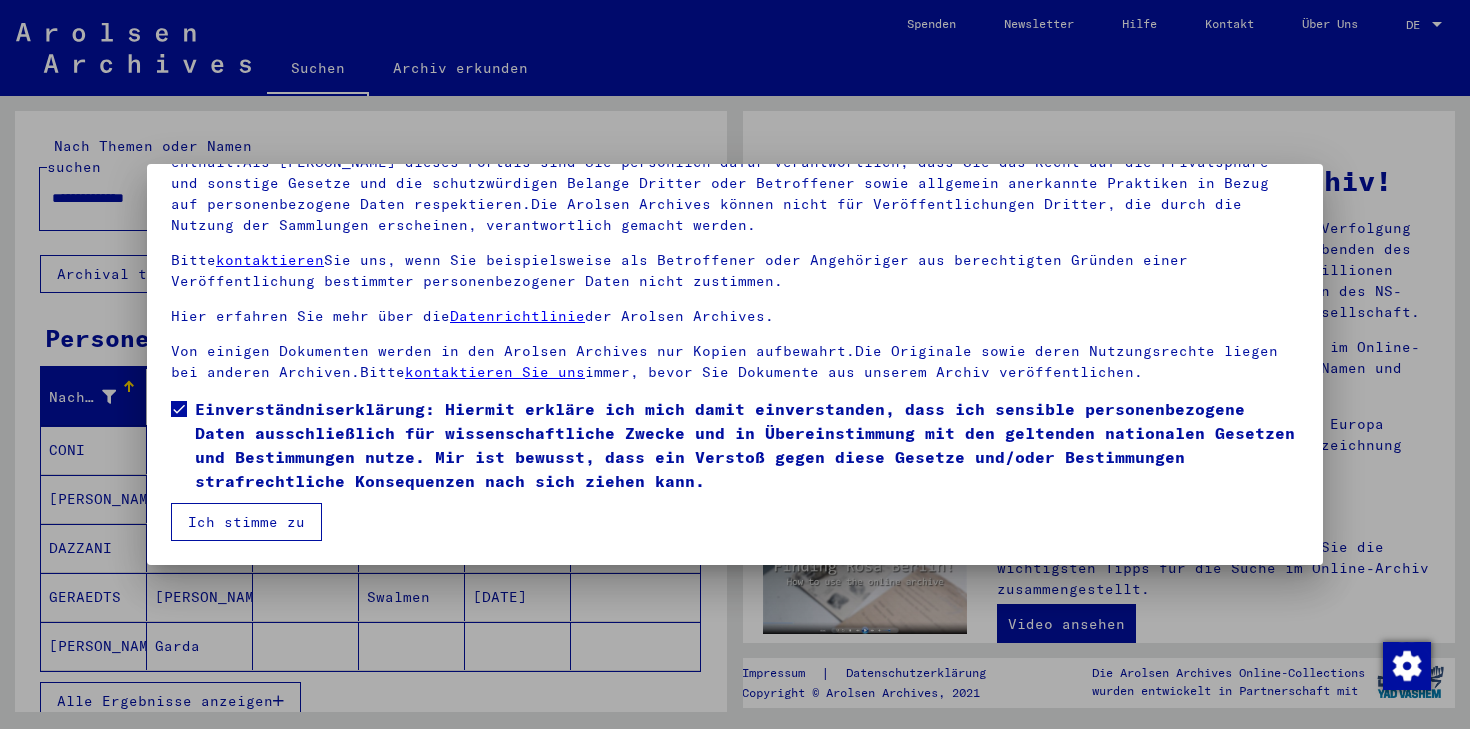 click on "Ich stimme zu" at bounding box center (246, 522) 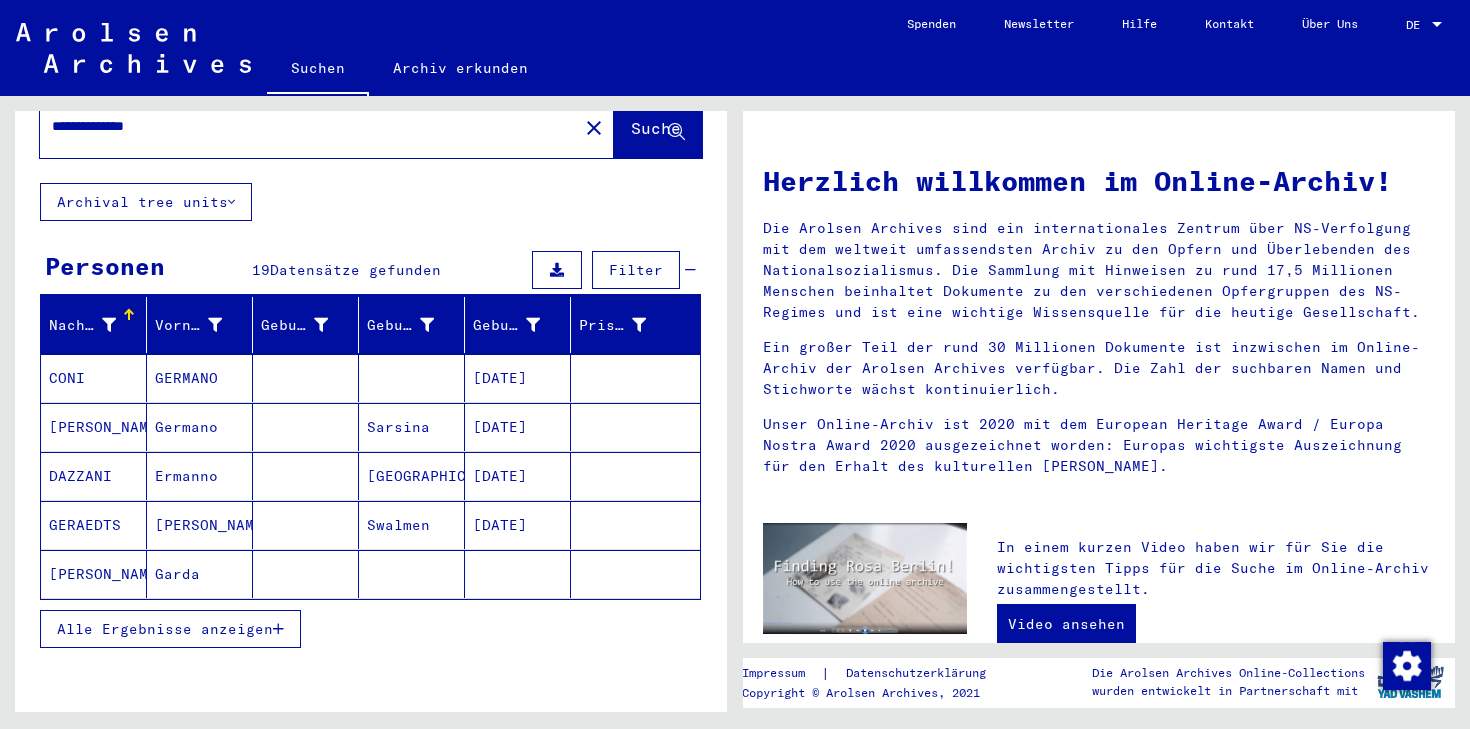 scroll, scrollTop: 151, scrollLeft: 0, axis: vertical 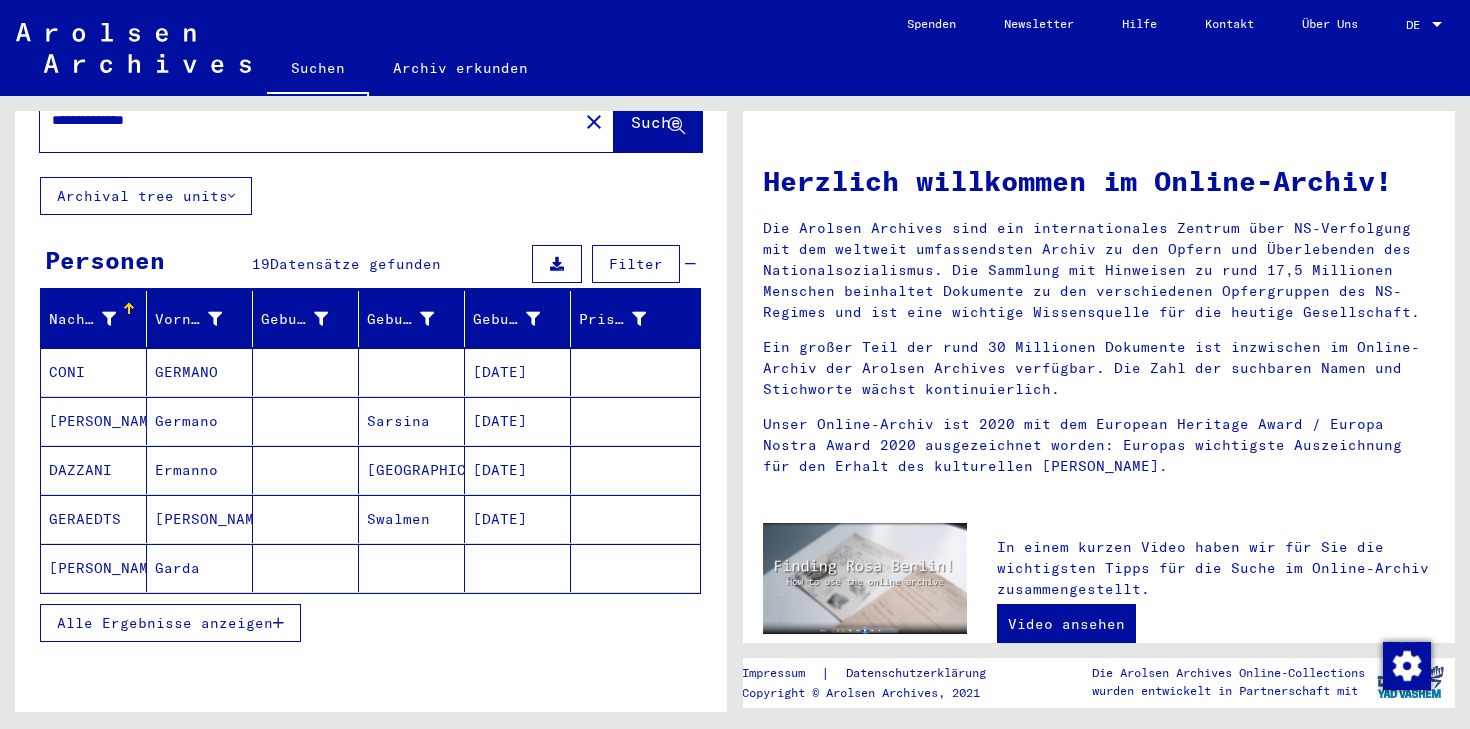 click on "Alle Ergebnisse anzeigen" at bounding box center (165, 623) 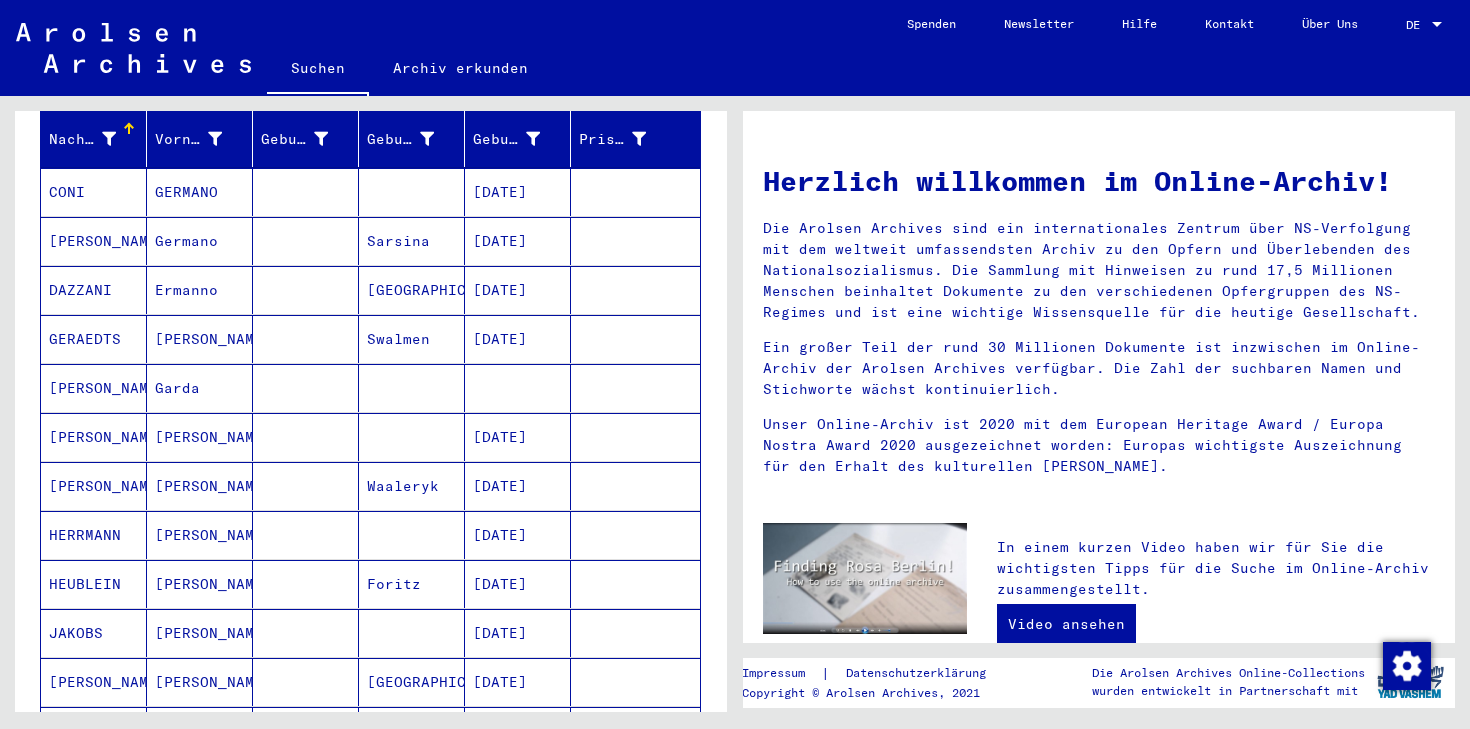 scroll, scrollTop: 261, scrollLeft: 0, axis: vertical 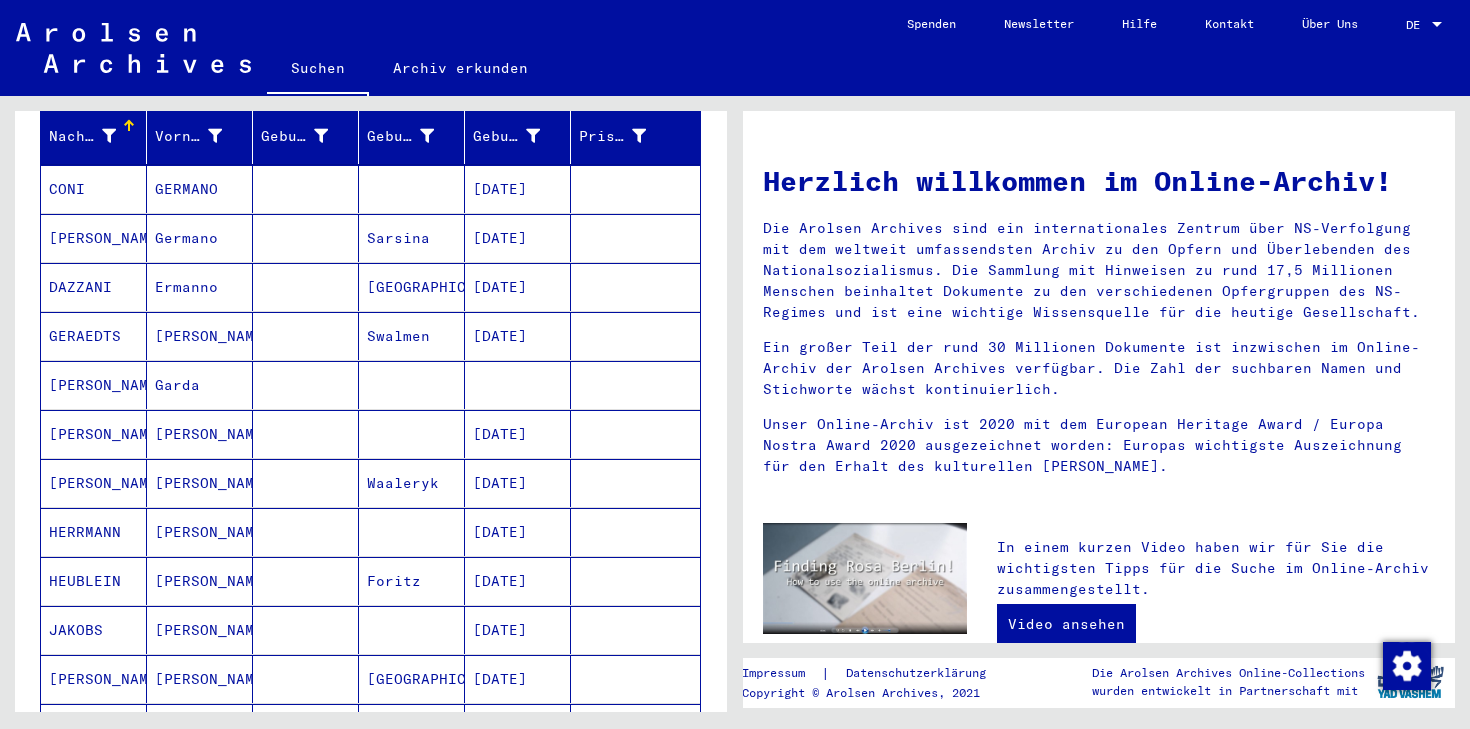 click on "[PERSON_NAME]" at bounding box center (200, 483) 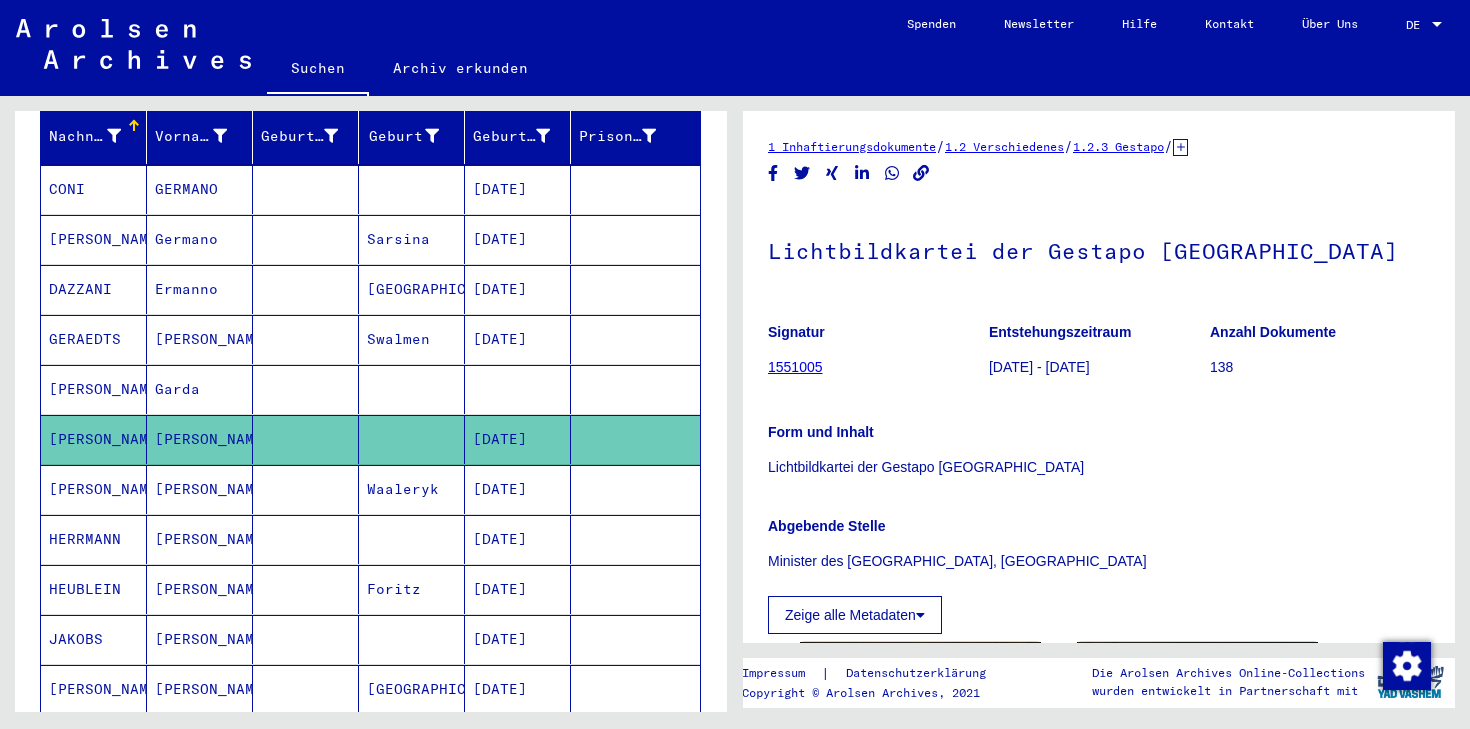 scroll, scrollTop: 0, scrollLeft: 0, axis: both 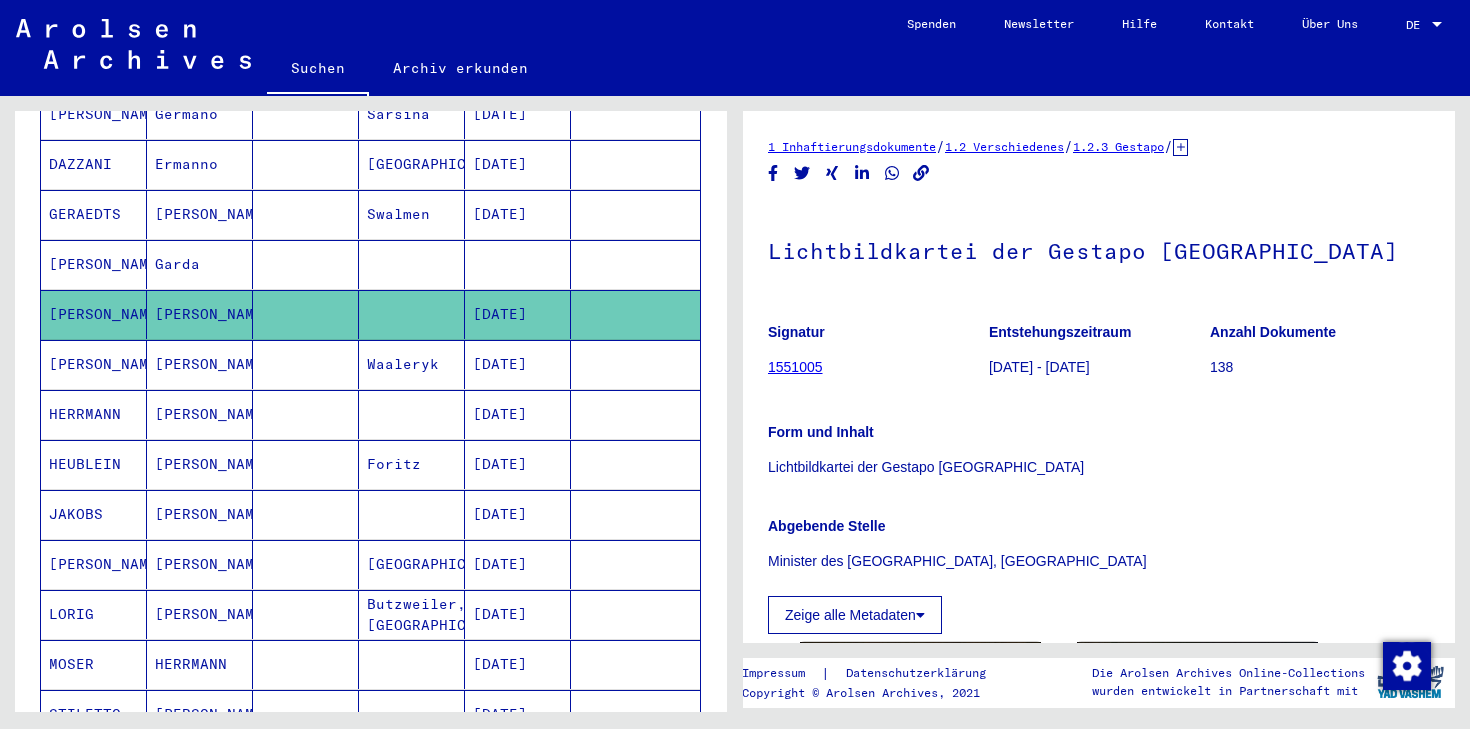 click at bounding box center [306, 464] 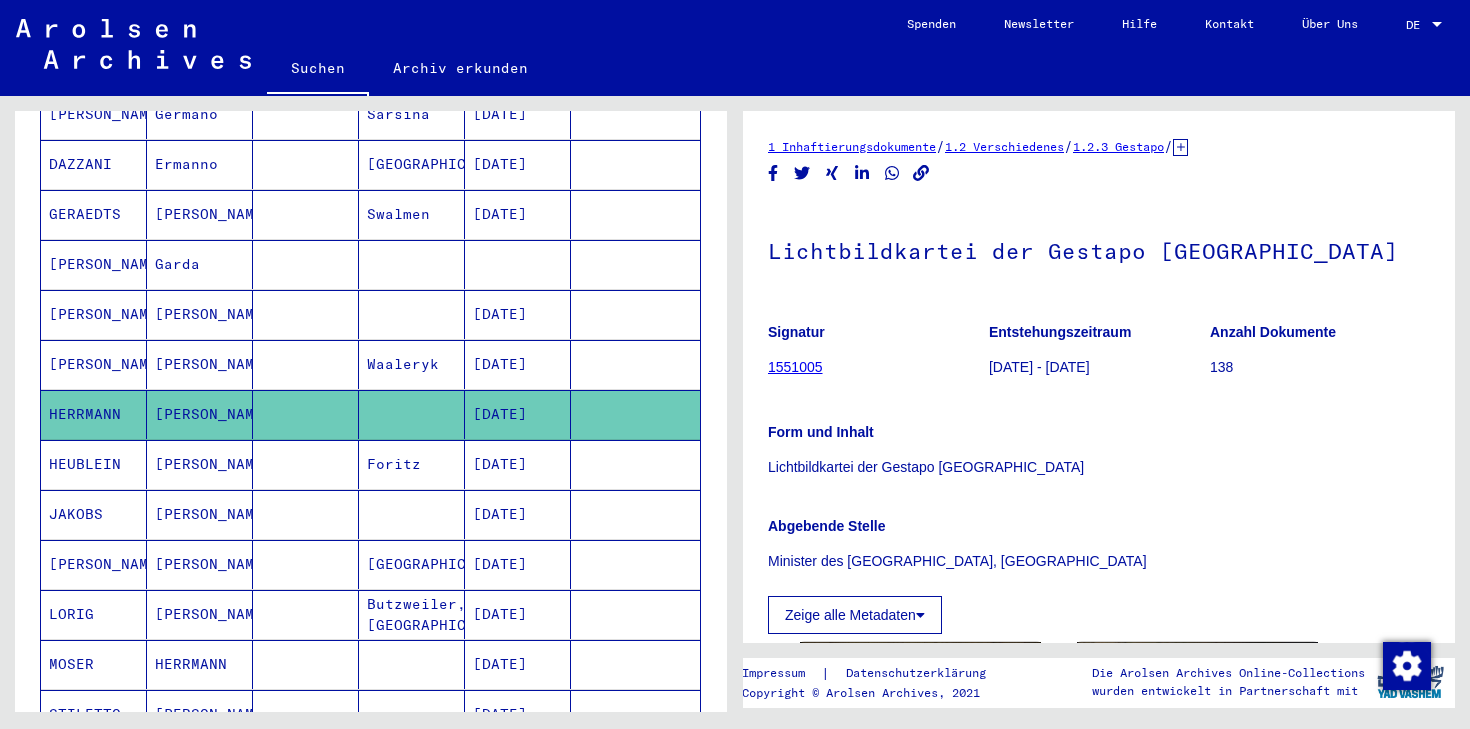 scroll, scrollTop: 0, scrollLeft: 0, axis: both 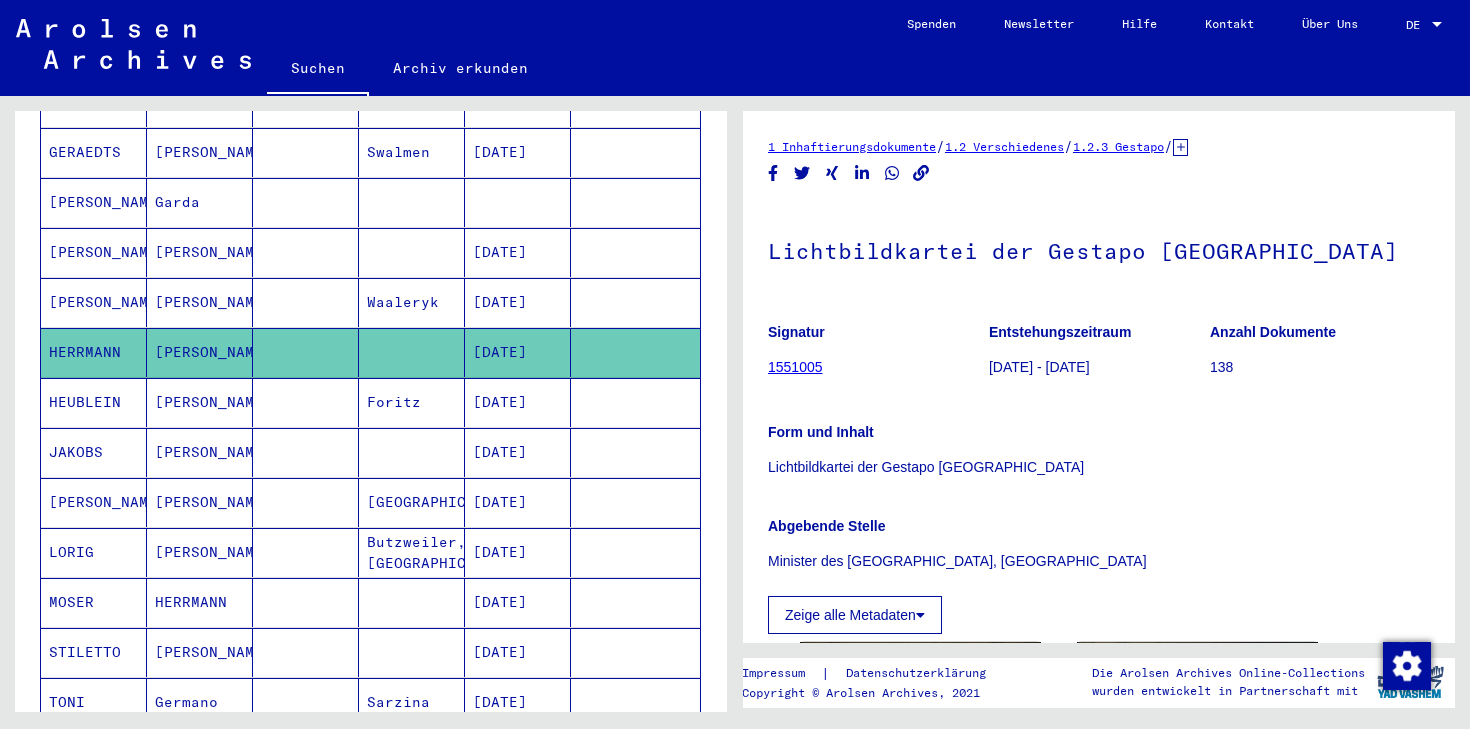 click on "[PERSON_NAME]" at bounding box center (200, 602) 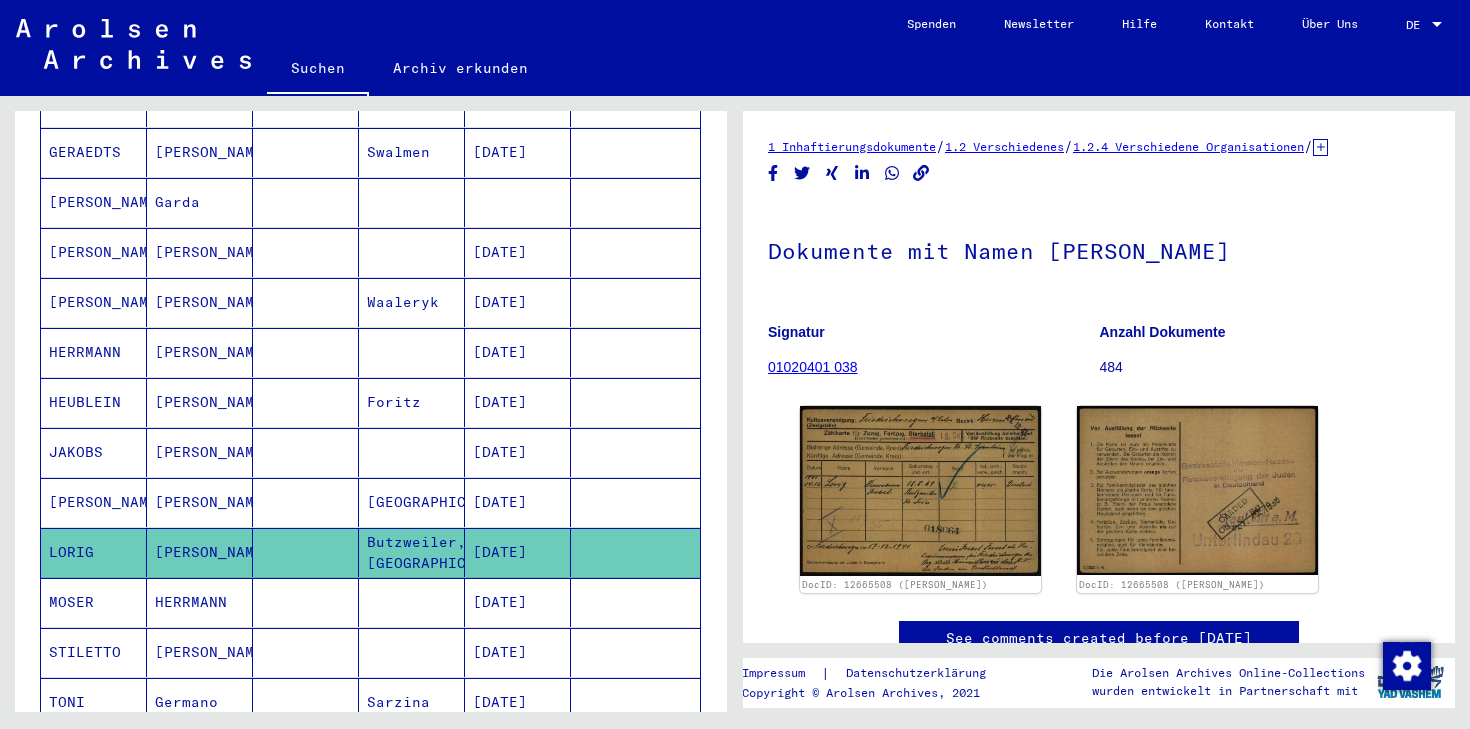 scroll, scrollTop: 0, scrollLeft: 0, axis: both 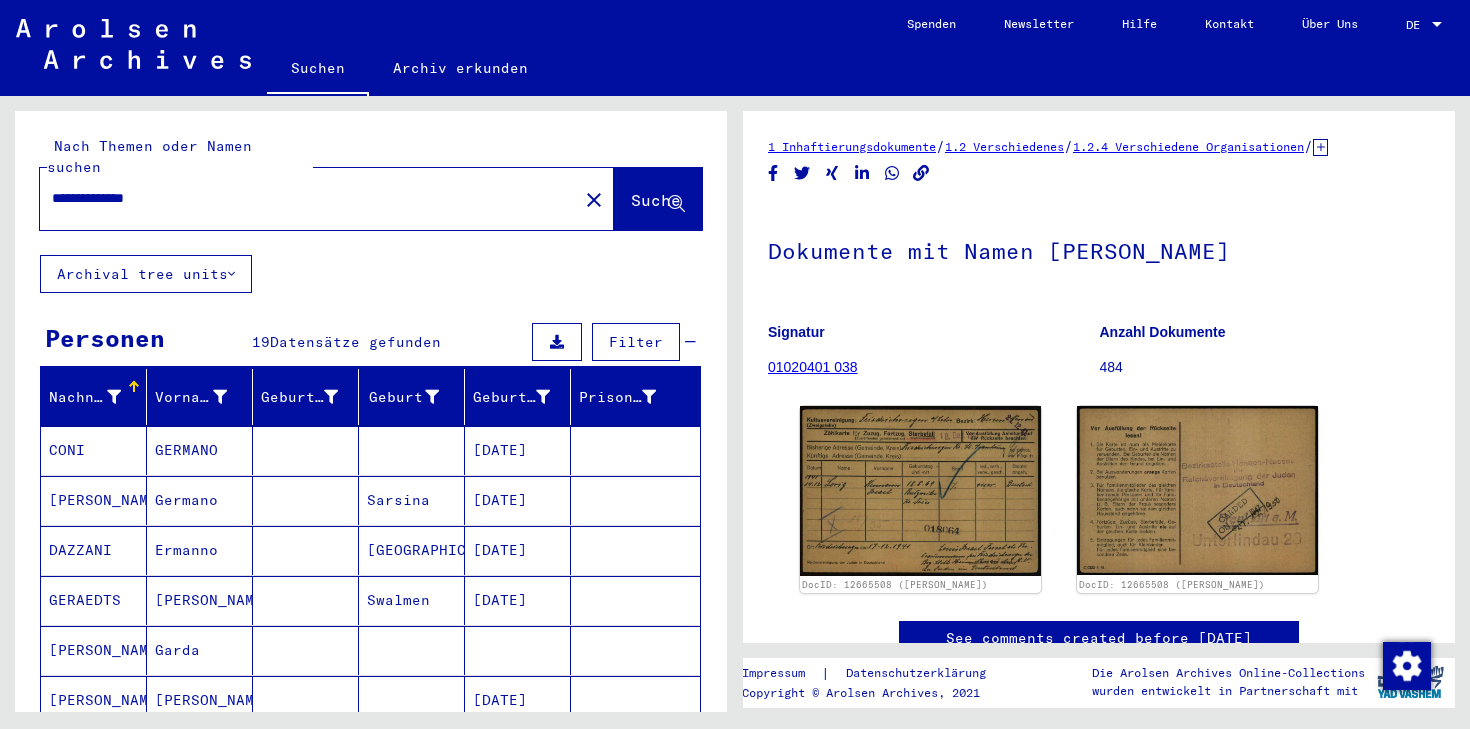 click on "**********" at bounding box center (309, 198) 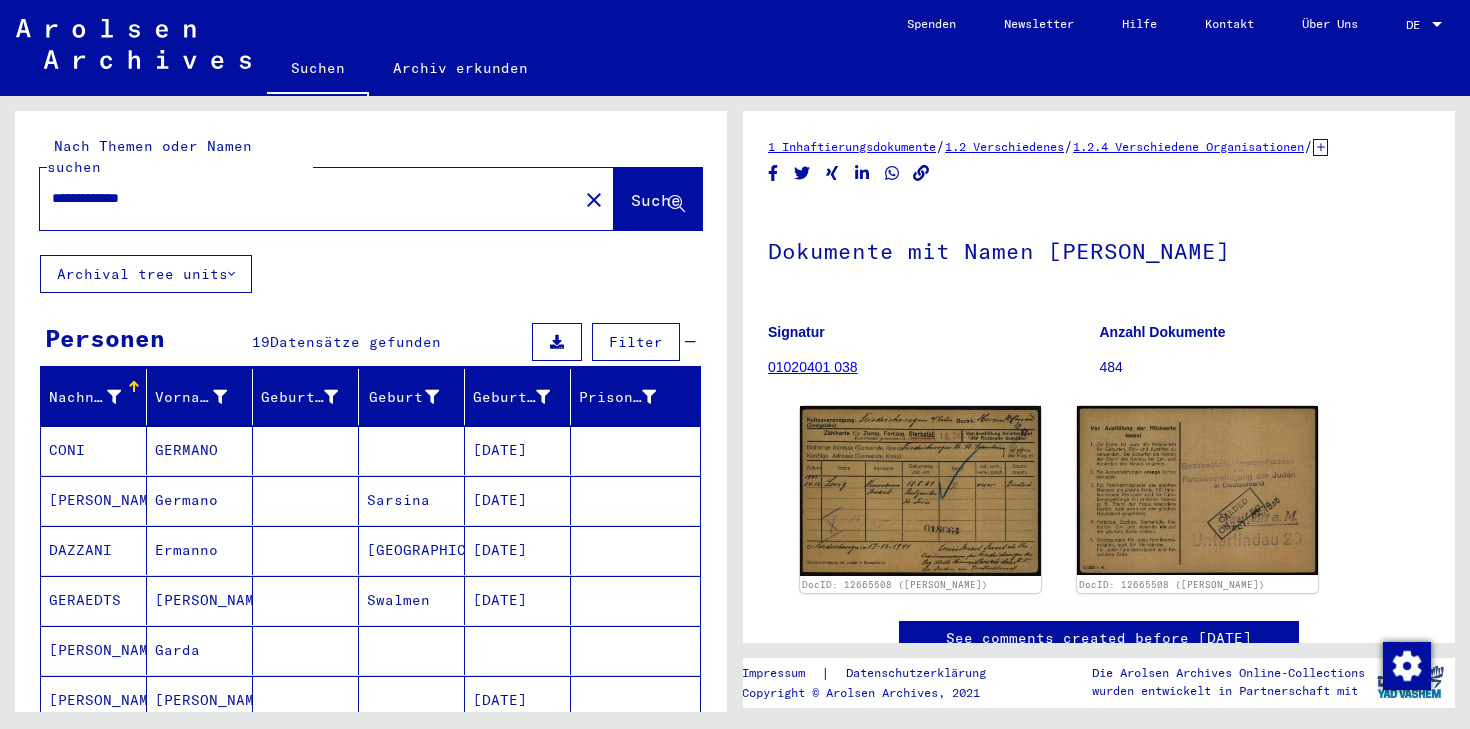 type on "**********" 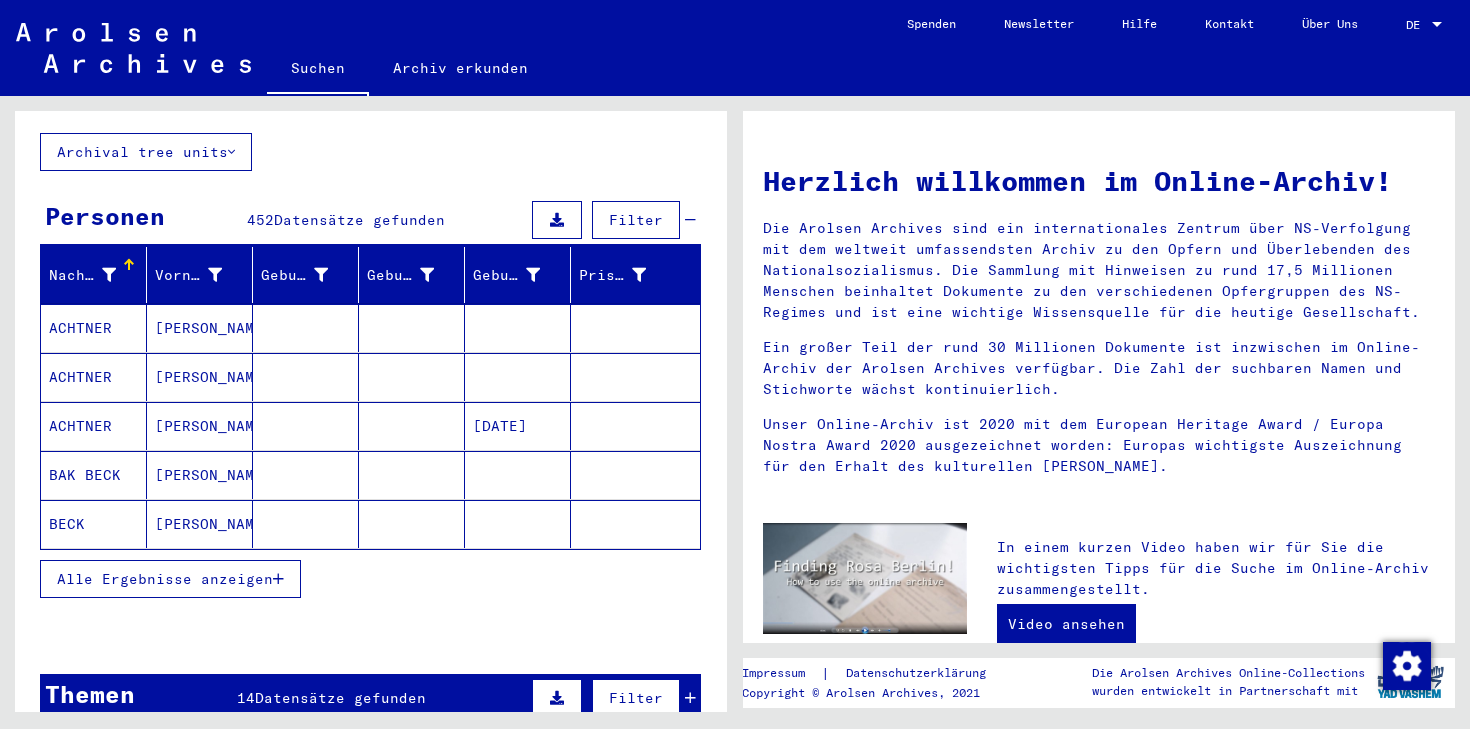 scroll, scrollTop: 301, scrollLeft: 0, axis: vertical 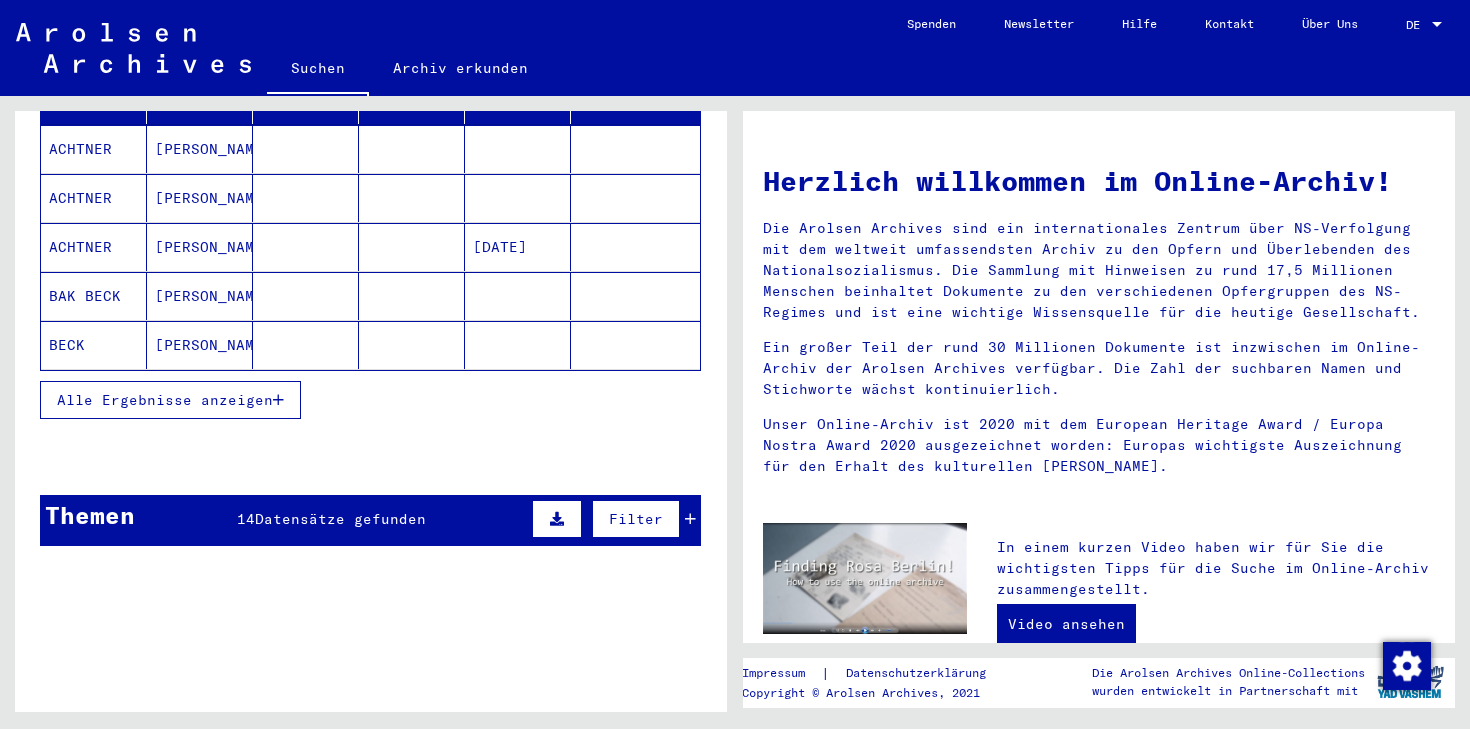 click on "Alle Ergebnisse anzeigen" at bounding box center (170, 400) 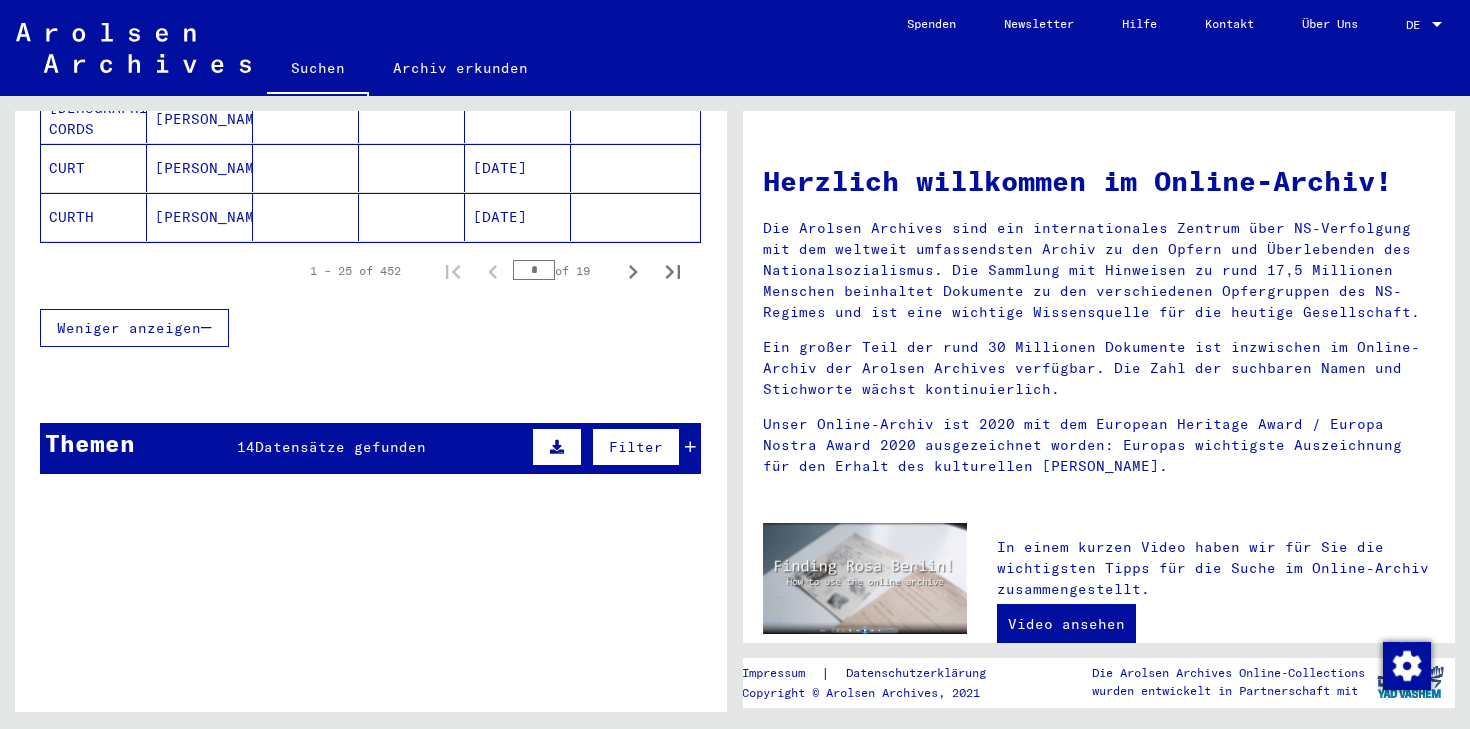 scroll, scrollTop: 1365, scrollLeft: 0, axis: vertical 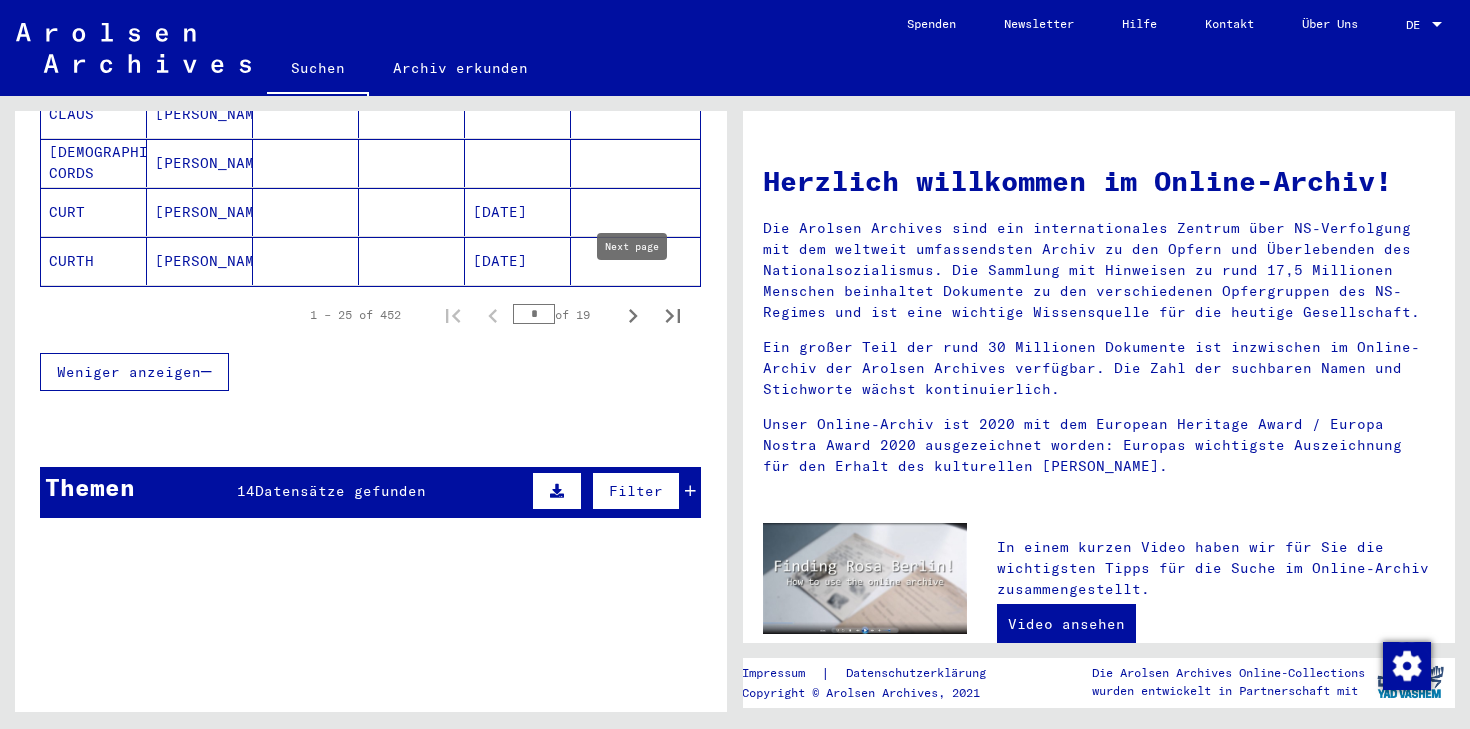 click 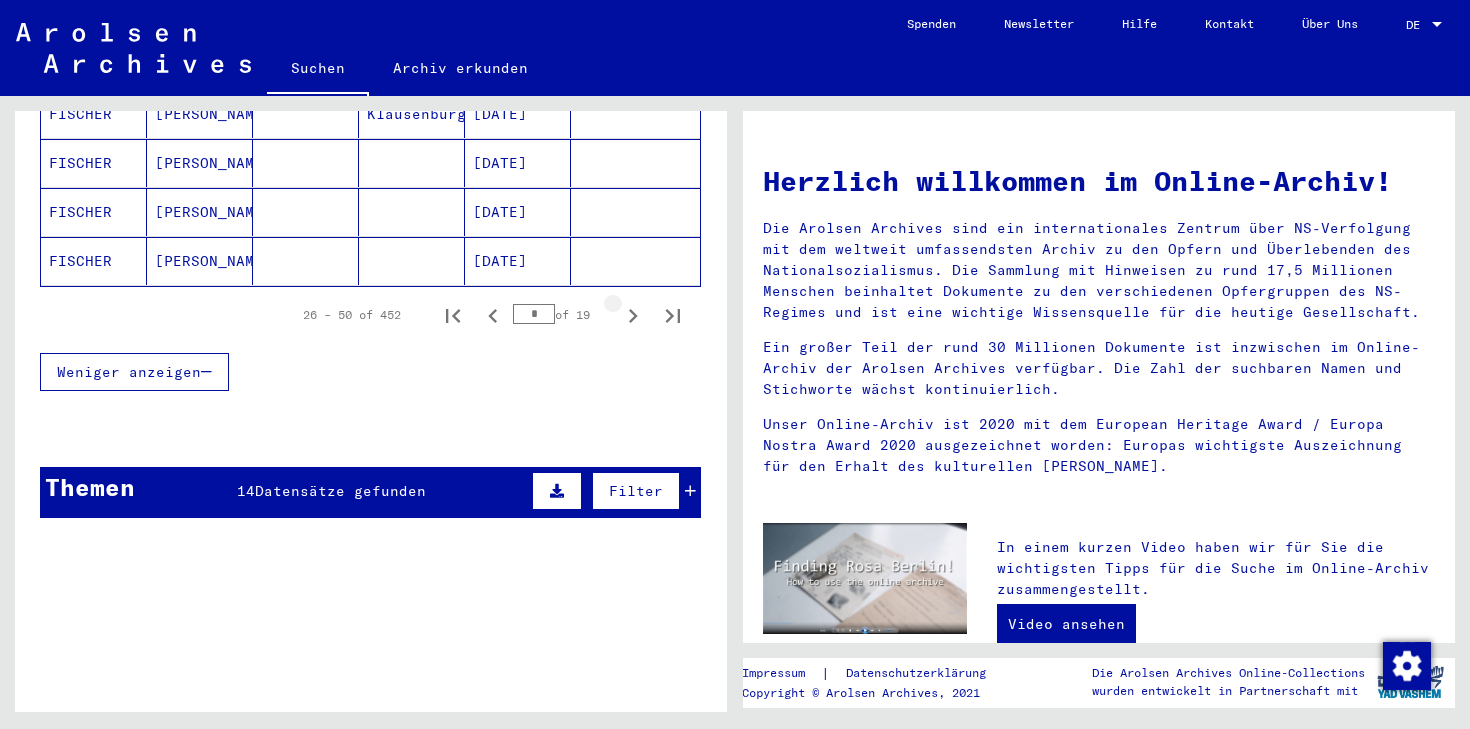 click 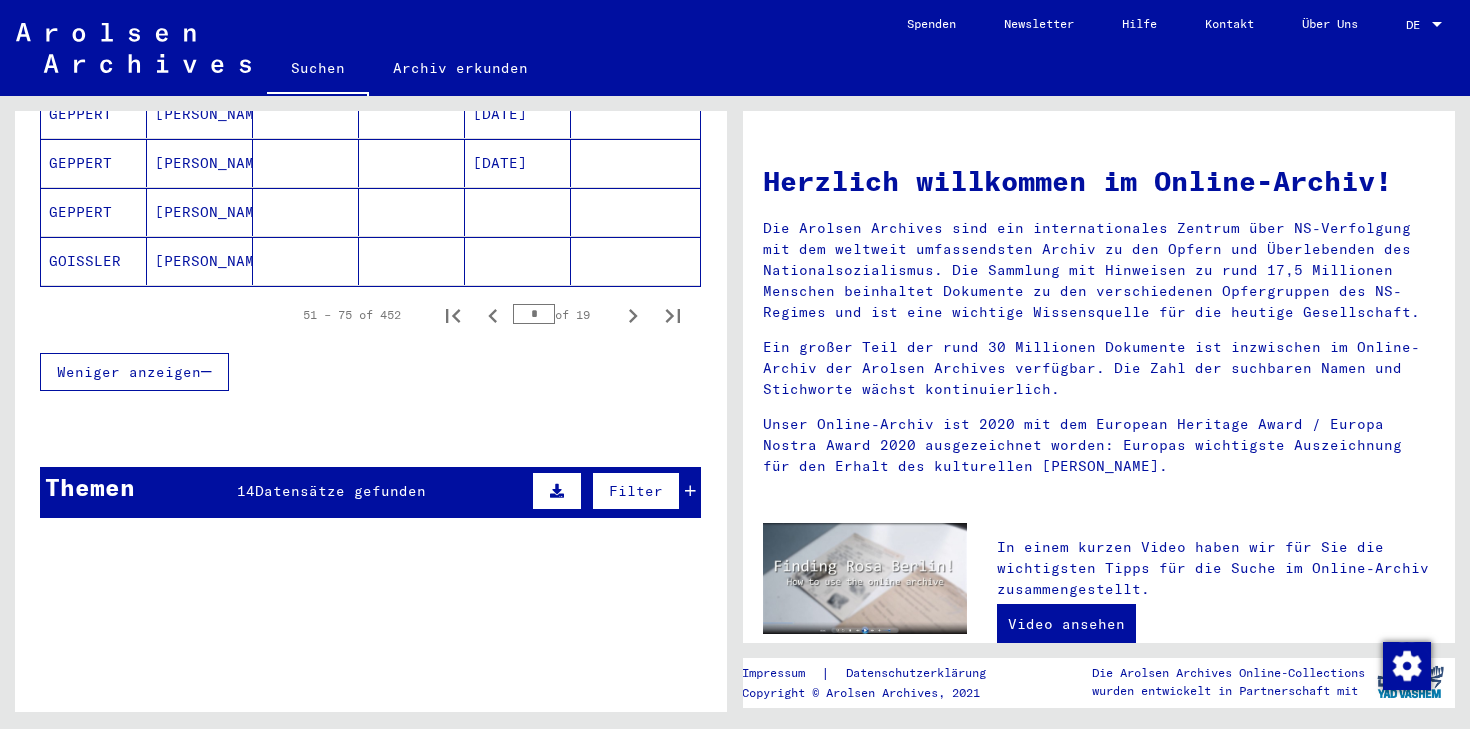 click 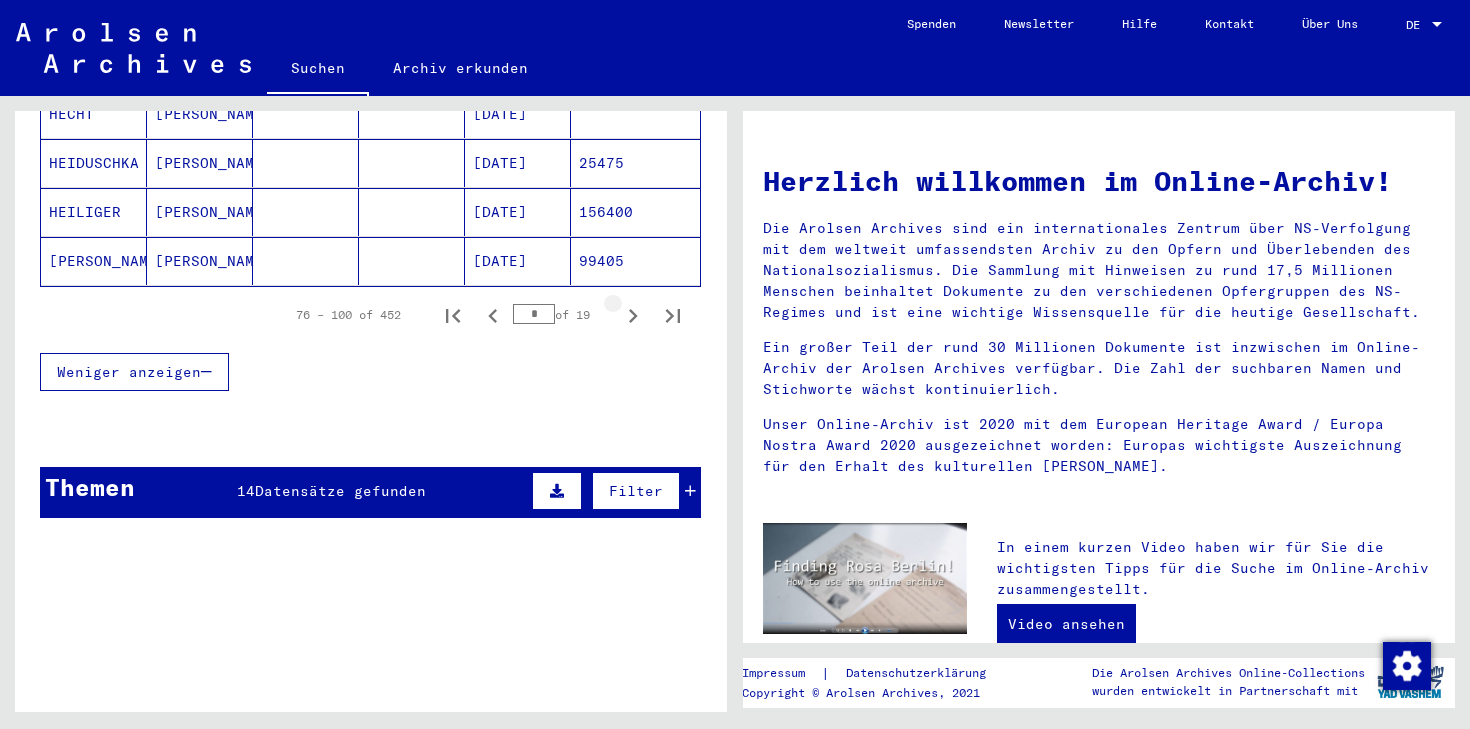 click 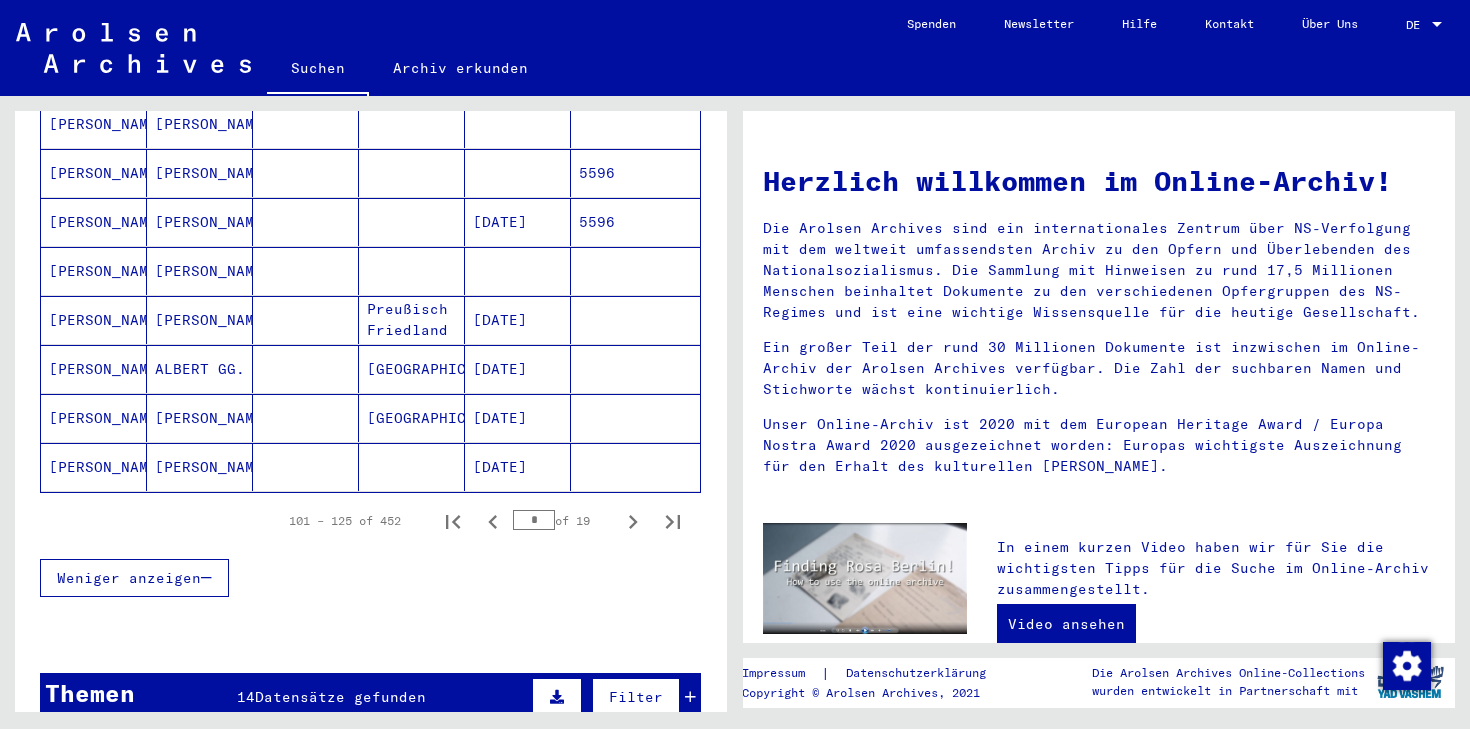 scroll, scrollTop: 1150, scrollLeft: 0, axis: vertical 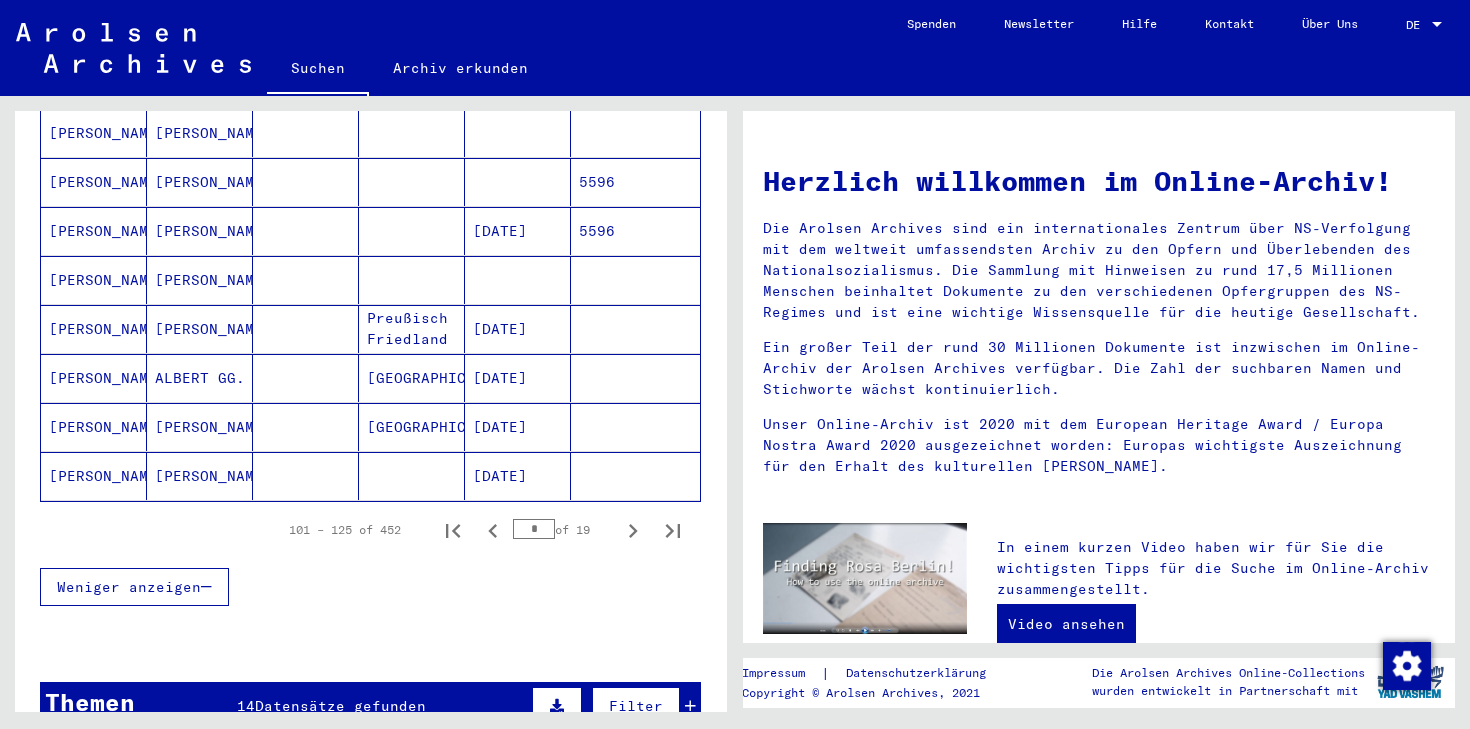 click on "[PERSON_NAME]" at bounding box center (200, 329) 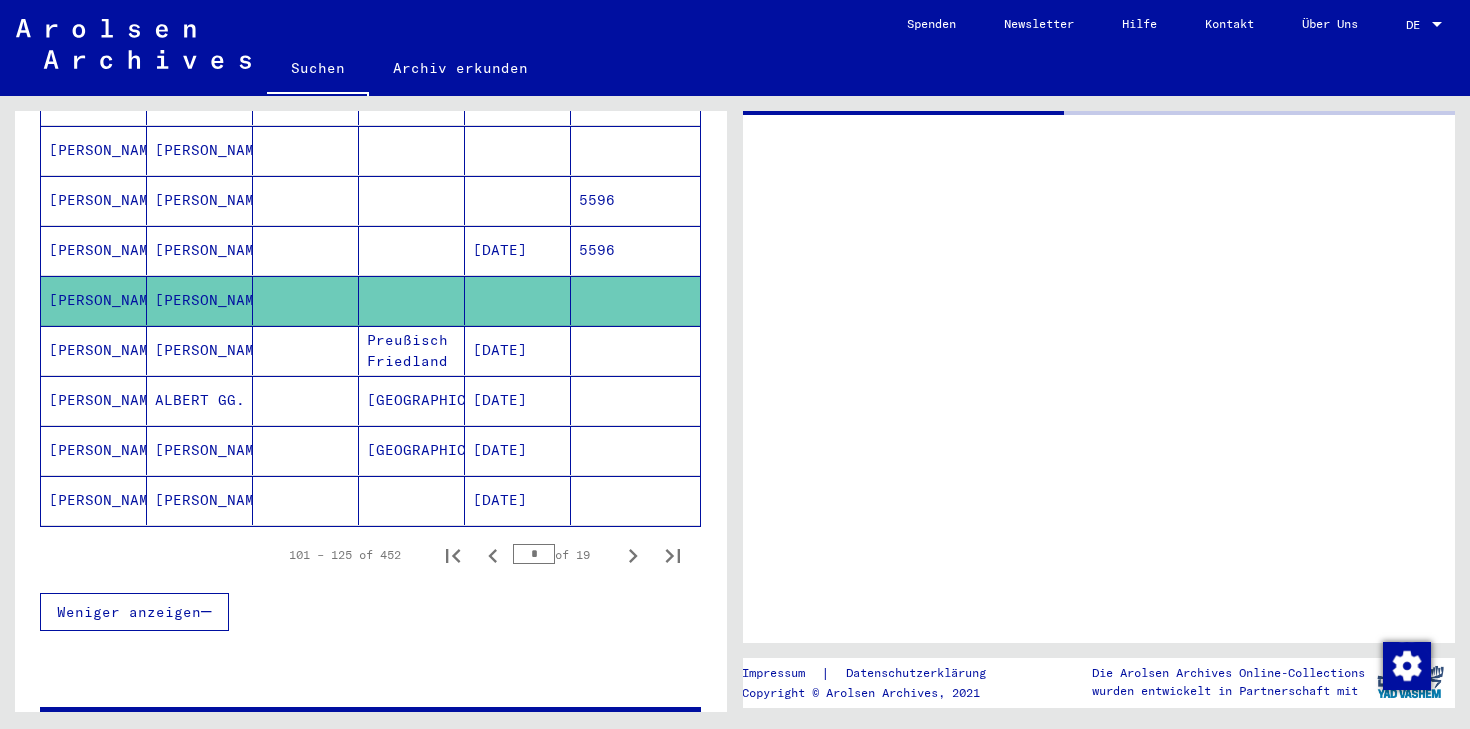 scroll, scrollTop: 1167, scrollLeft: 0, axis: vertical 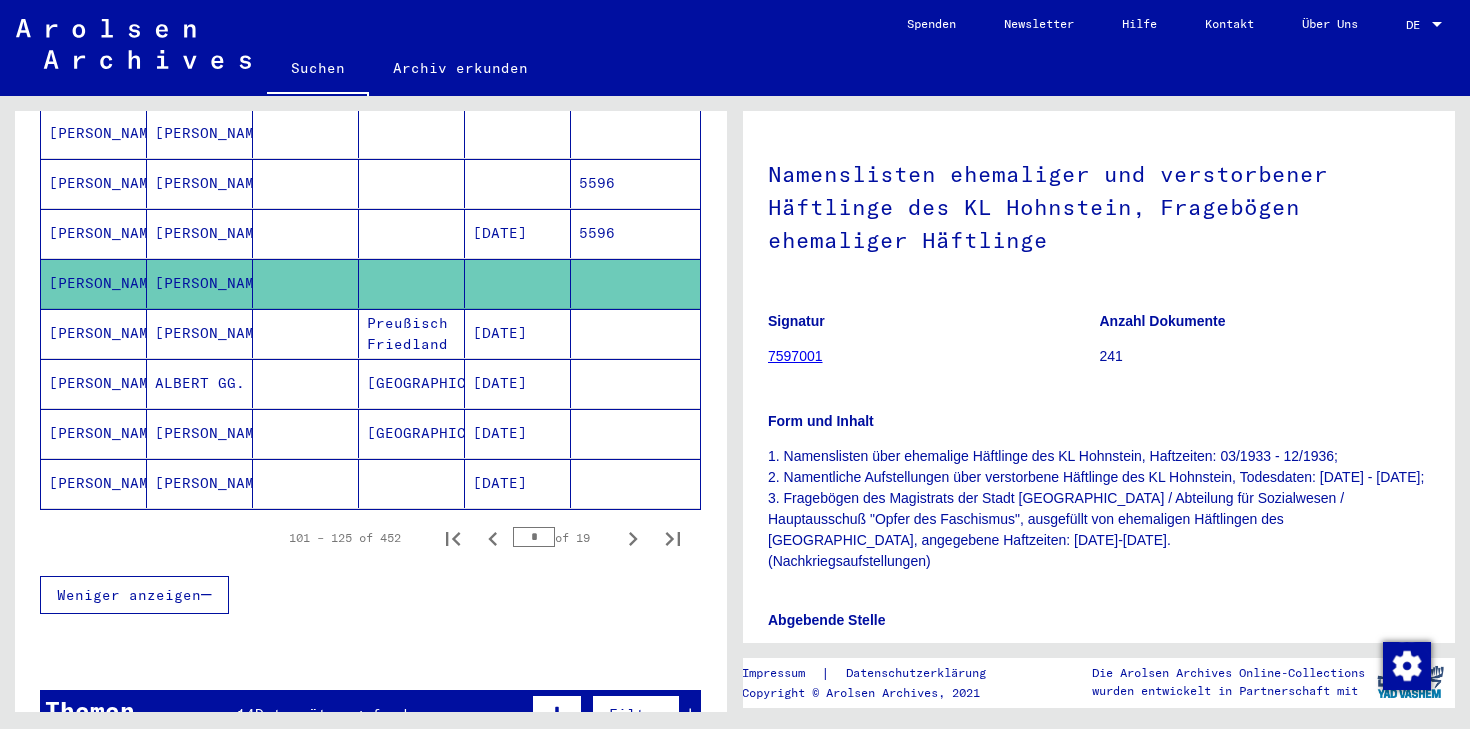 click on "7597001" 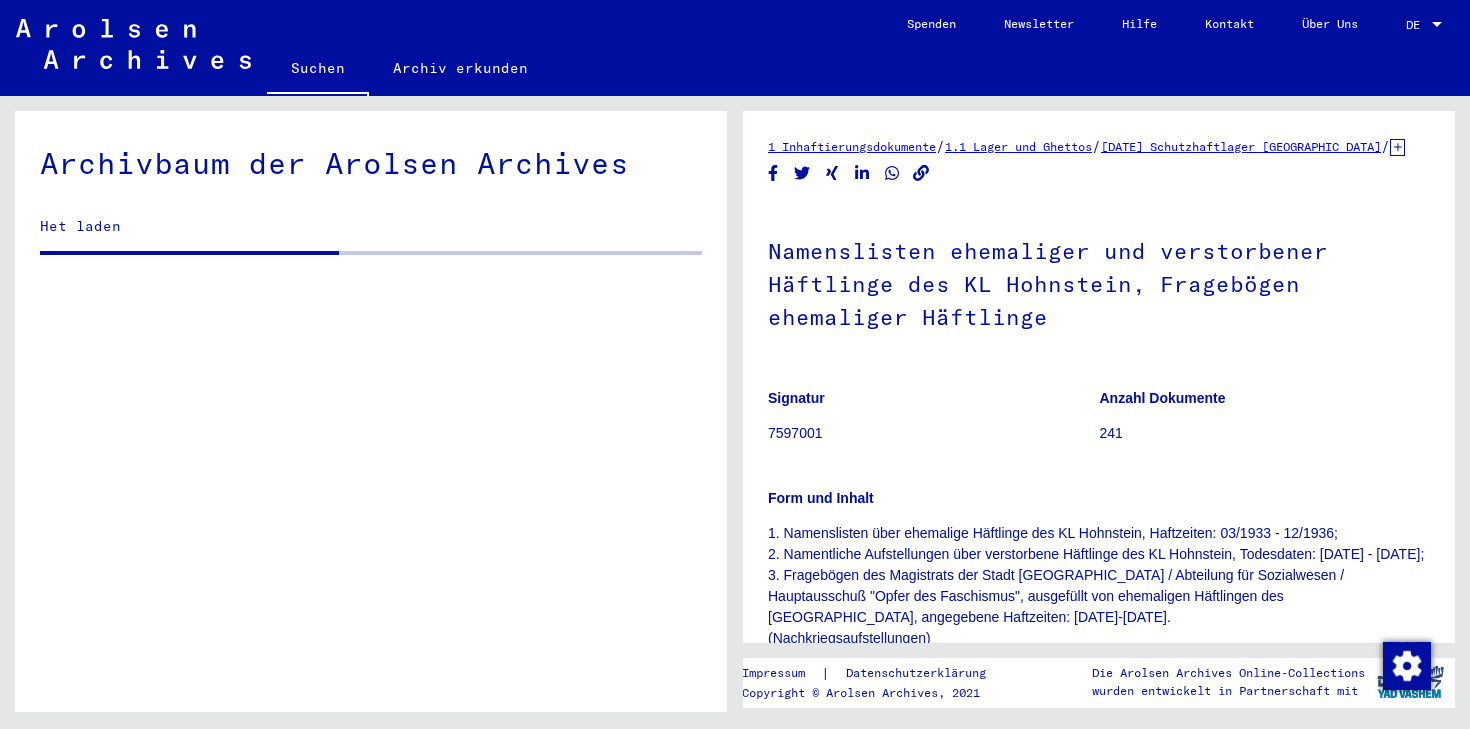 scroll, scrollTop: 3344, scrollLeft: 0, axis: vertical 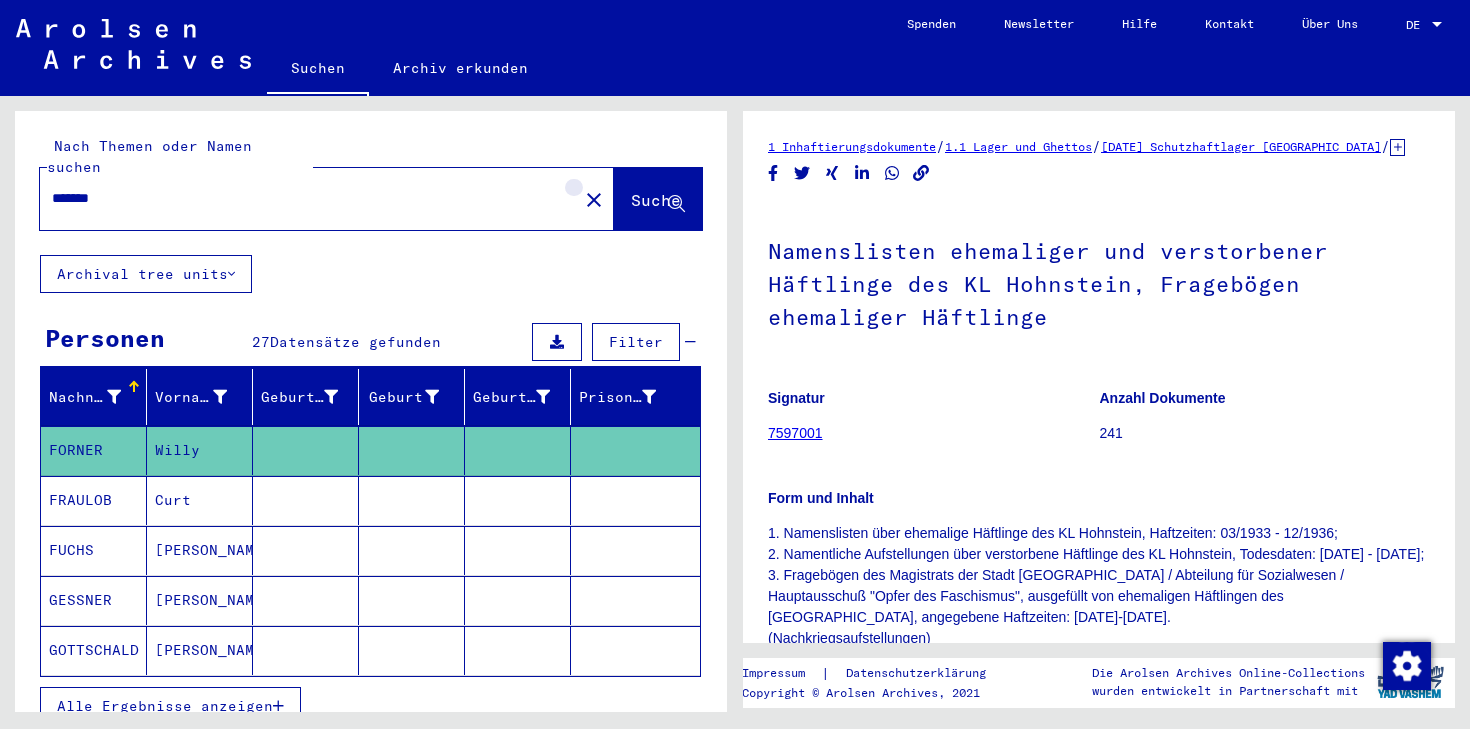 click on "close" 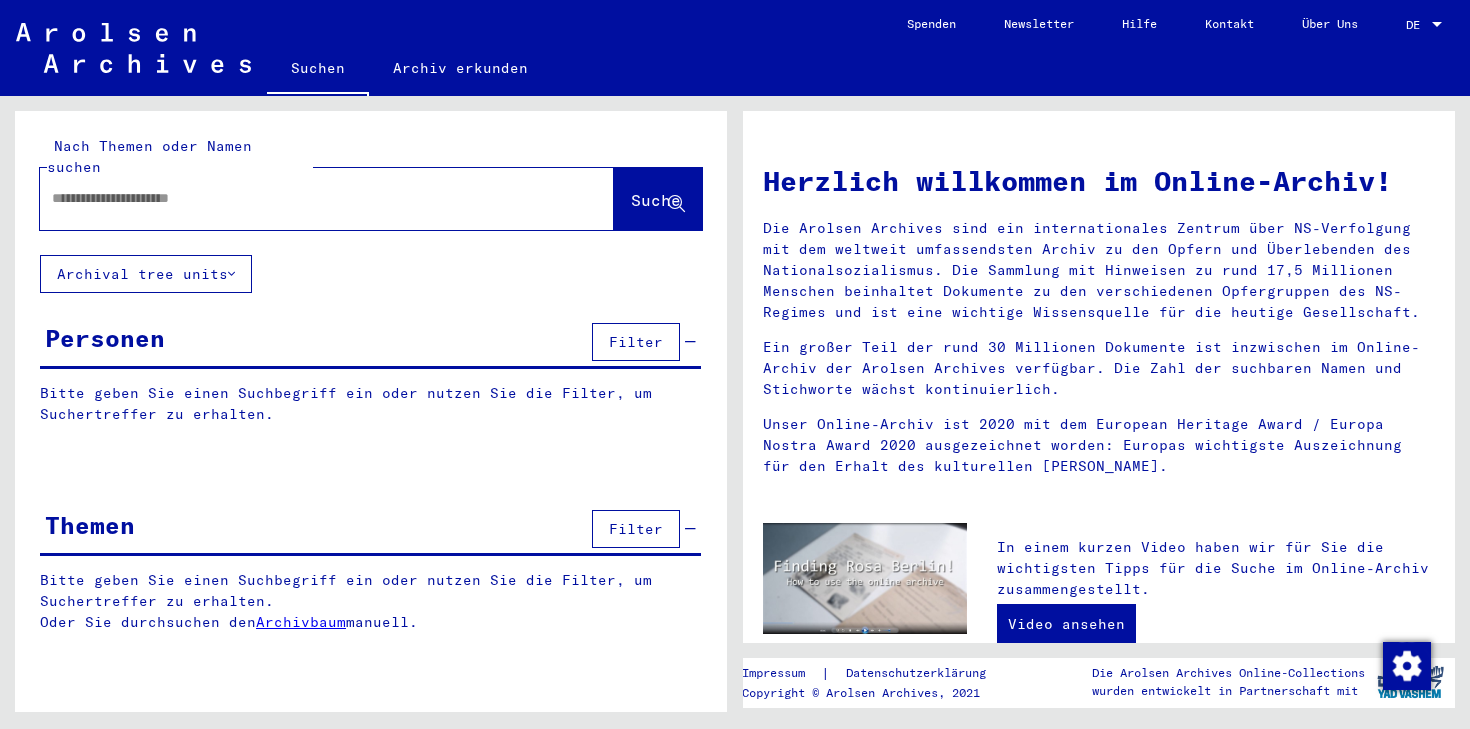 click at bounding box center (303, 198) 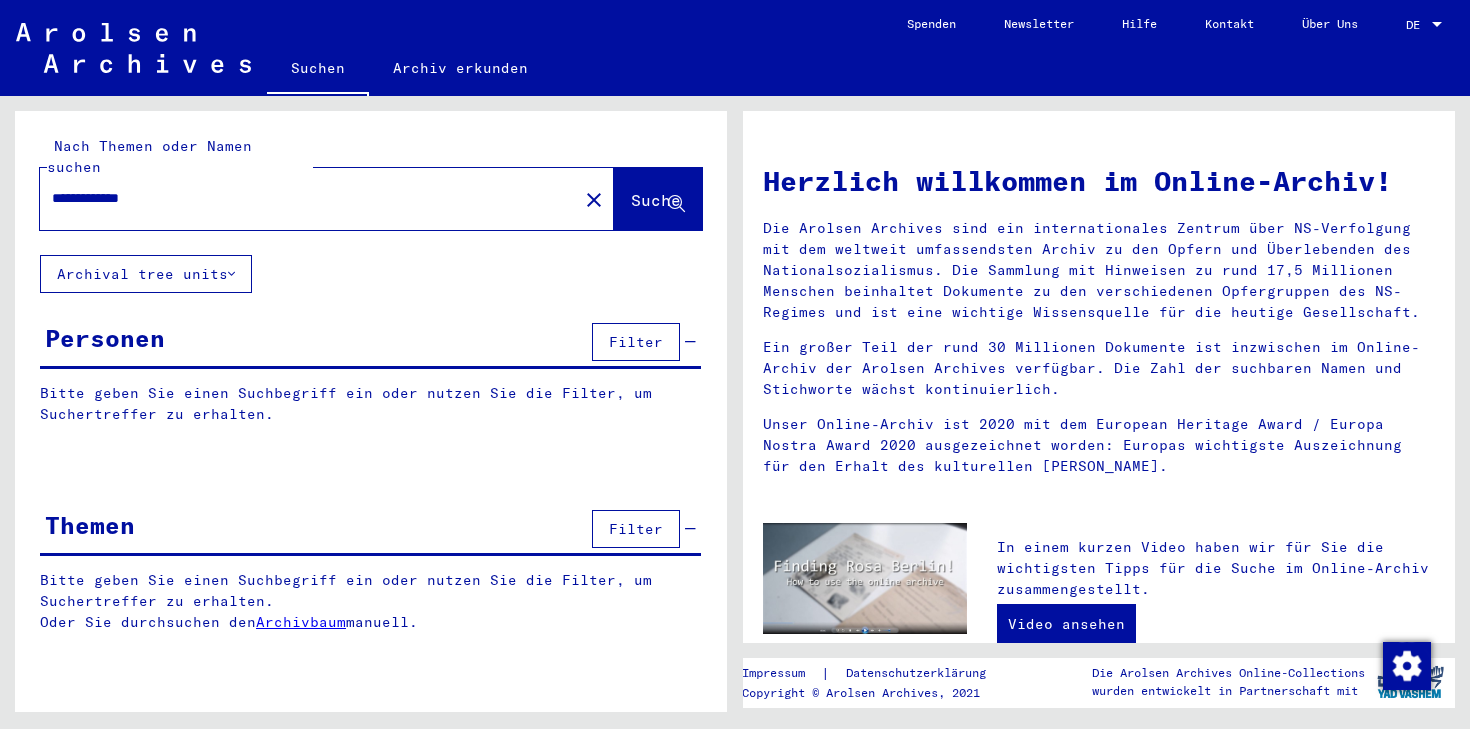 type on "**********" 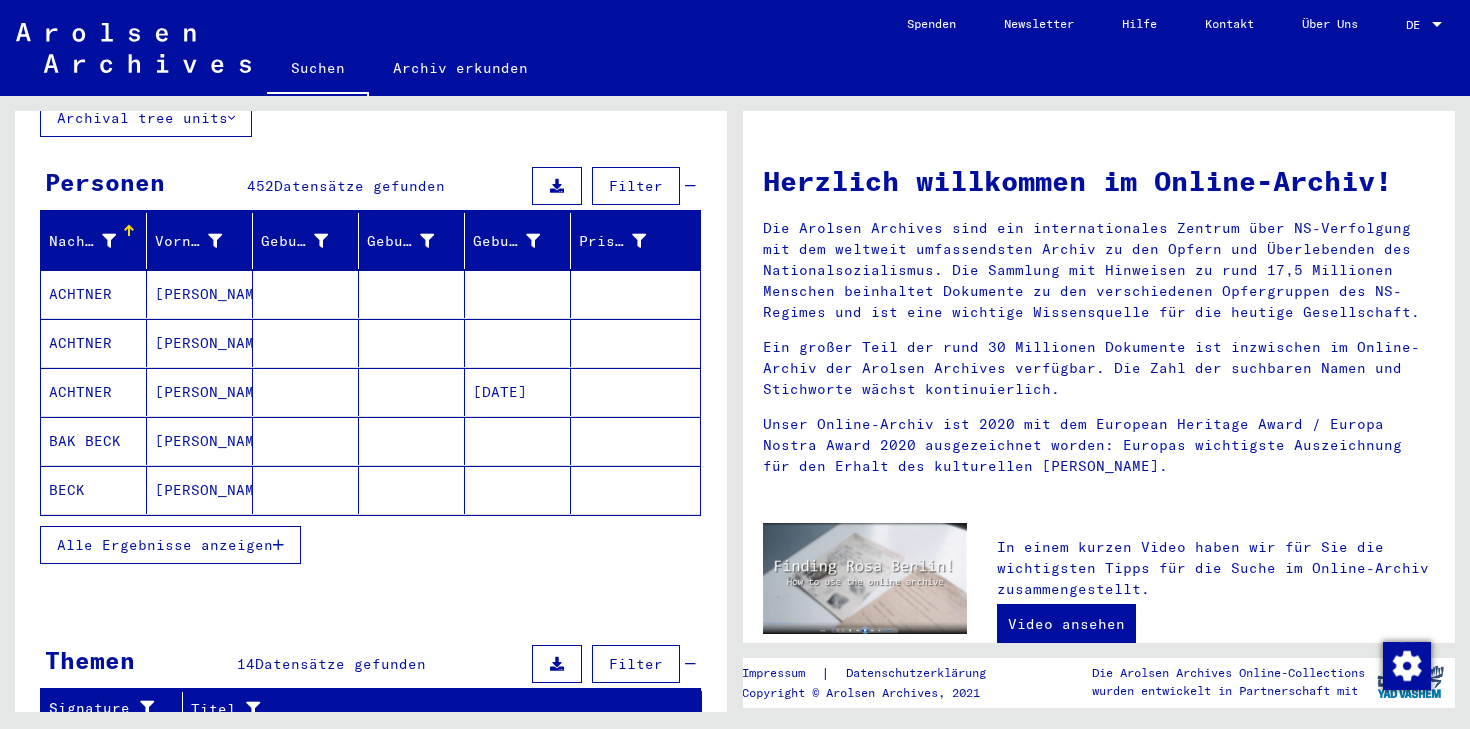 scroll, scrollTop: 0, scrollLeft: 0, axis: both 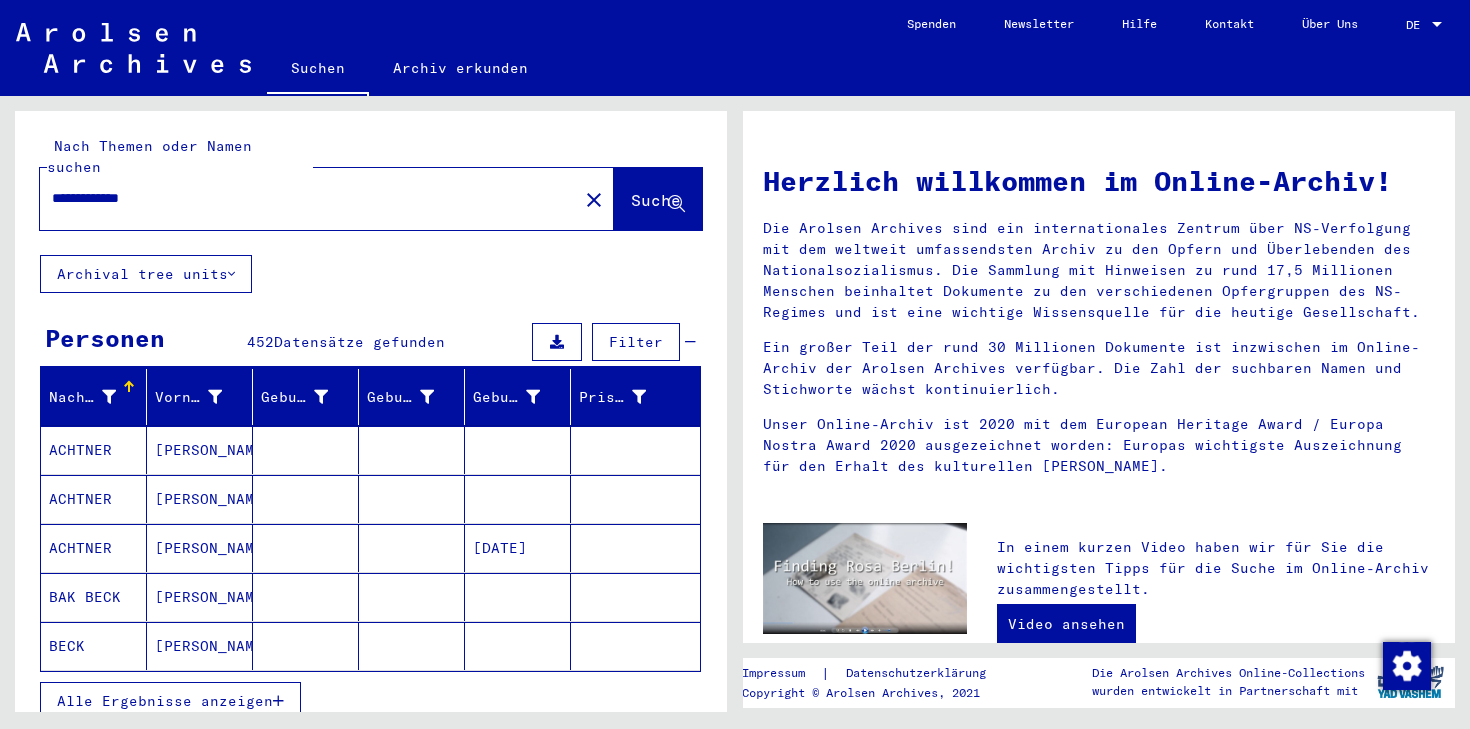 drag, startPoint x: 199, startPoint y: 194, endPoint x: 183, endPoint y: 186, distance: 17.888544 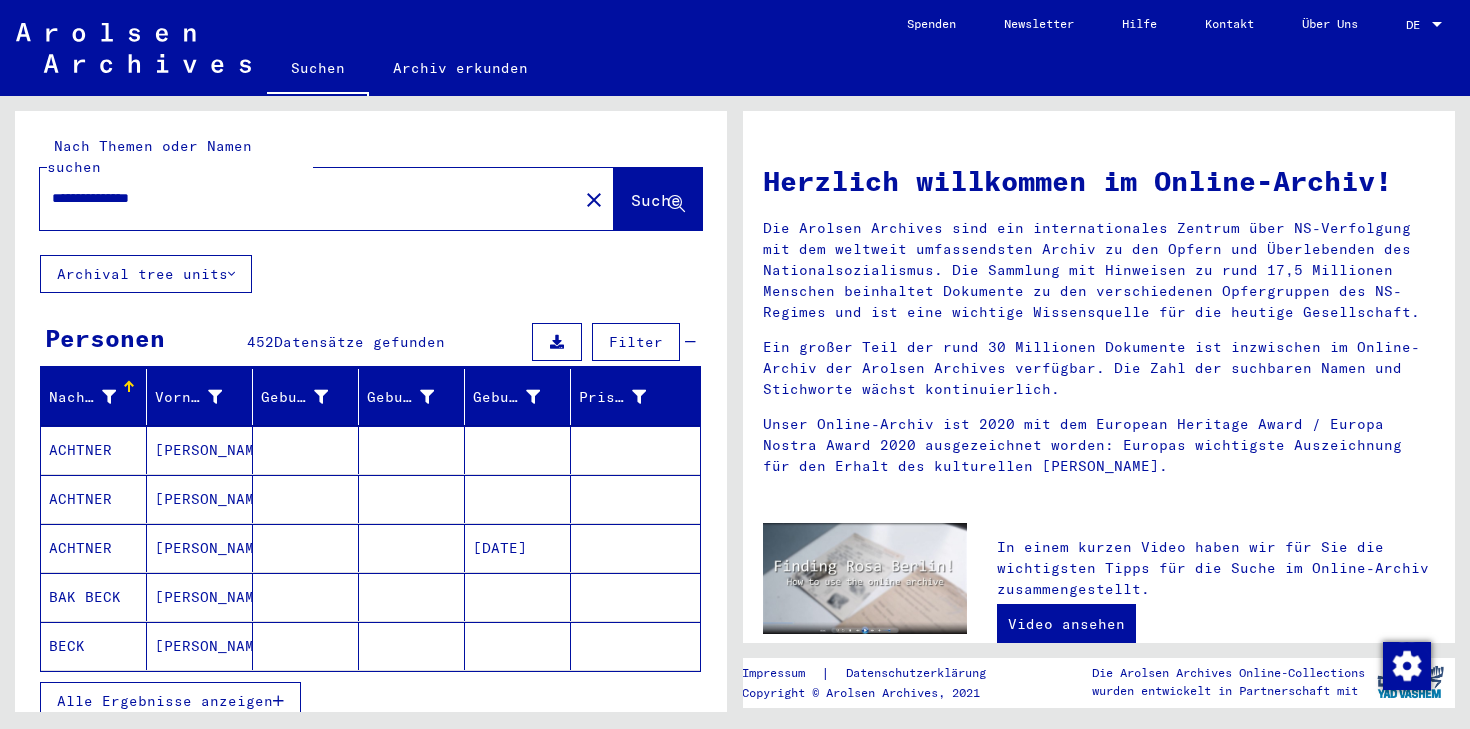 type on "**********" 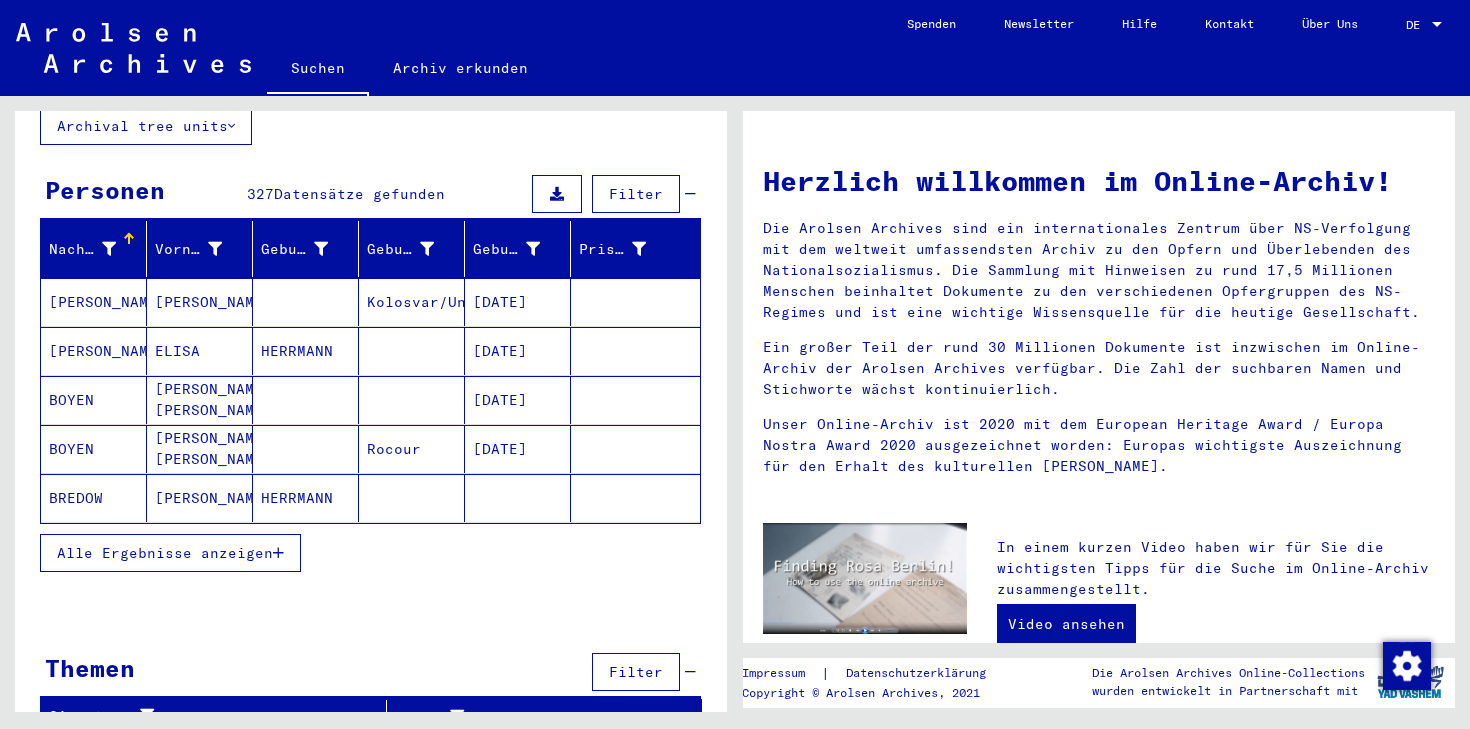 scroll, scrollTop: 151, scrollLeft: 0, axis: vertical 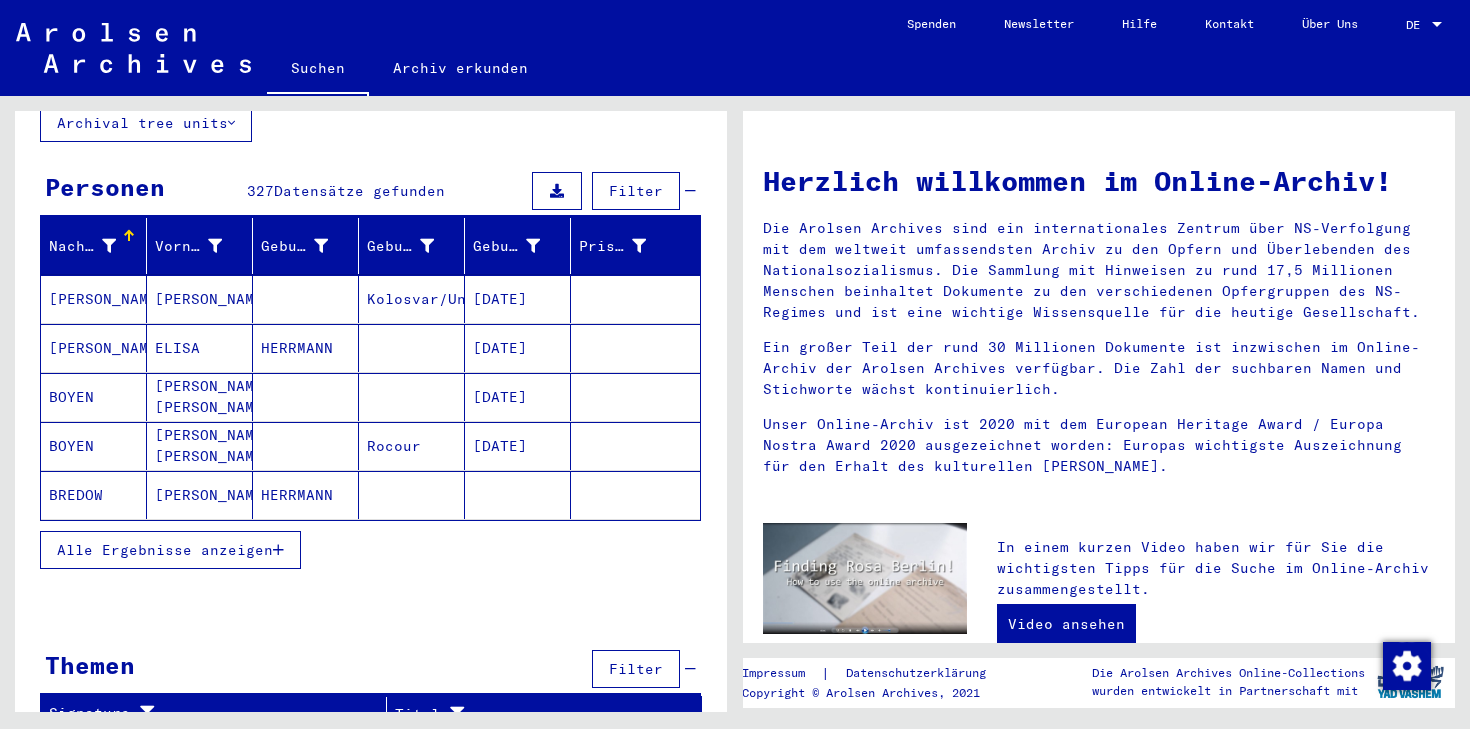 click on "Alle Ergebnisse anzeigen" at bounding box center [165, 550] 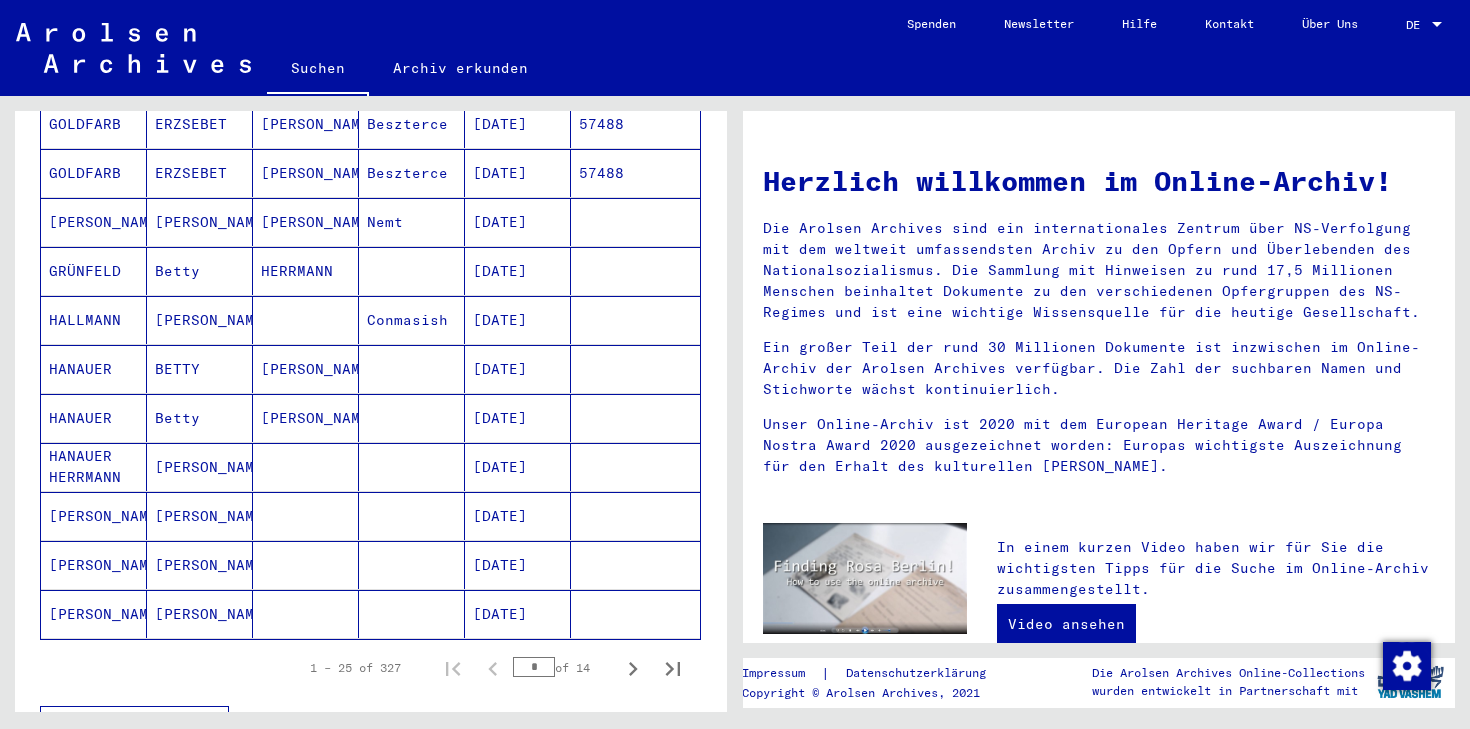 scroll, scrollTop: 1023, scrollLeft: 0, axis: vertical 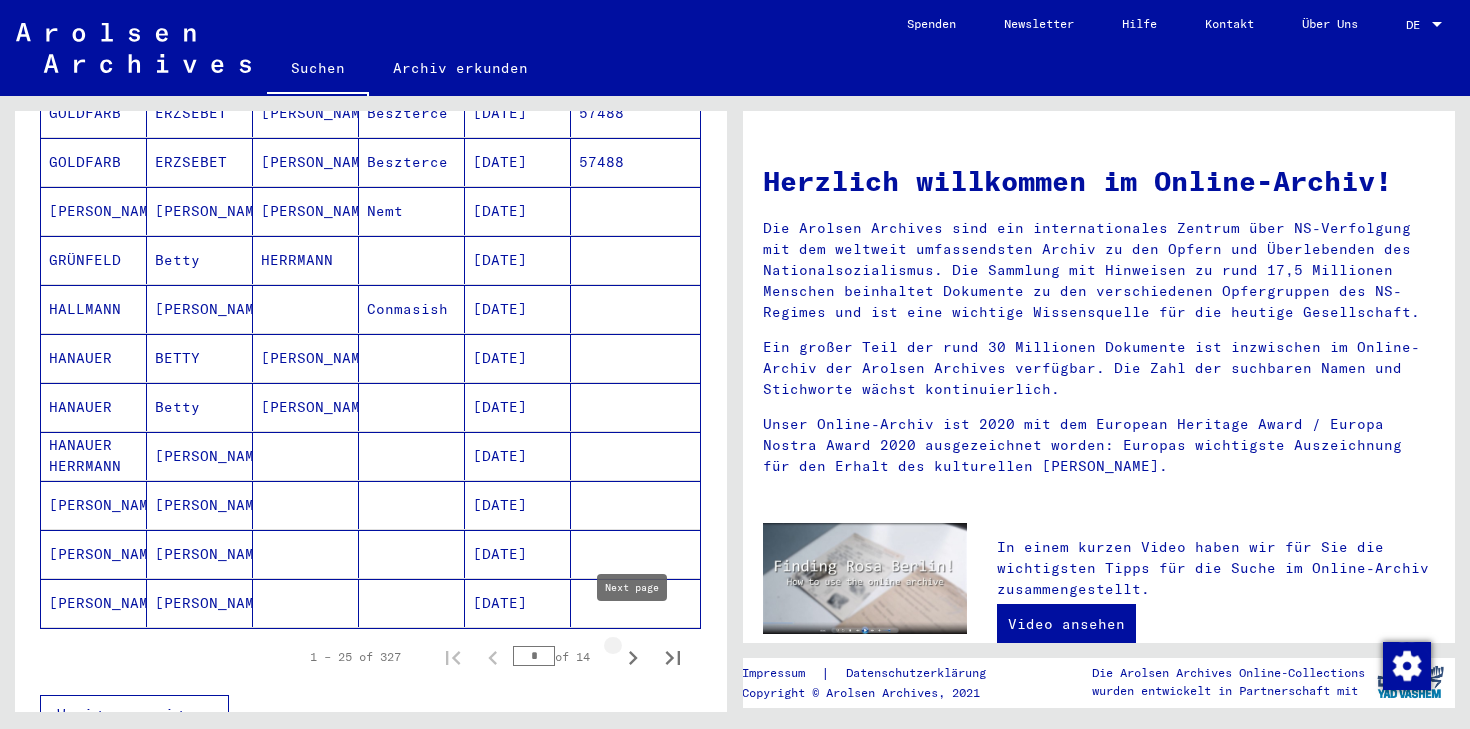 click 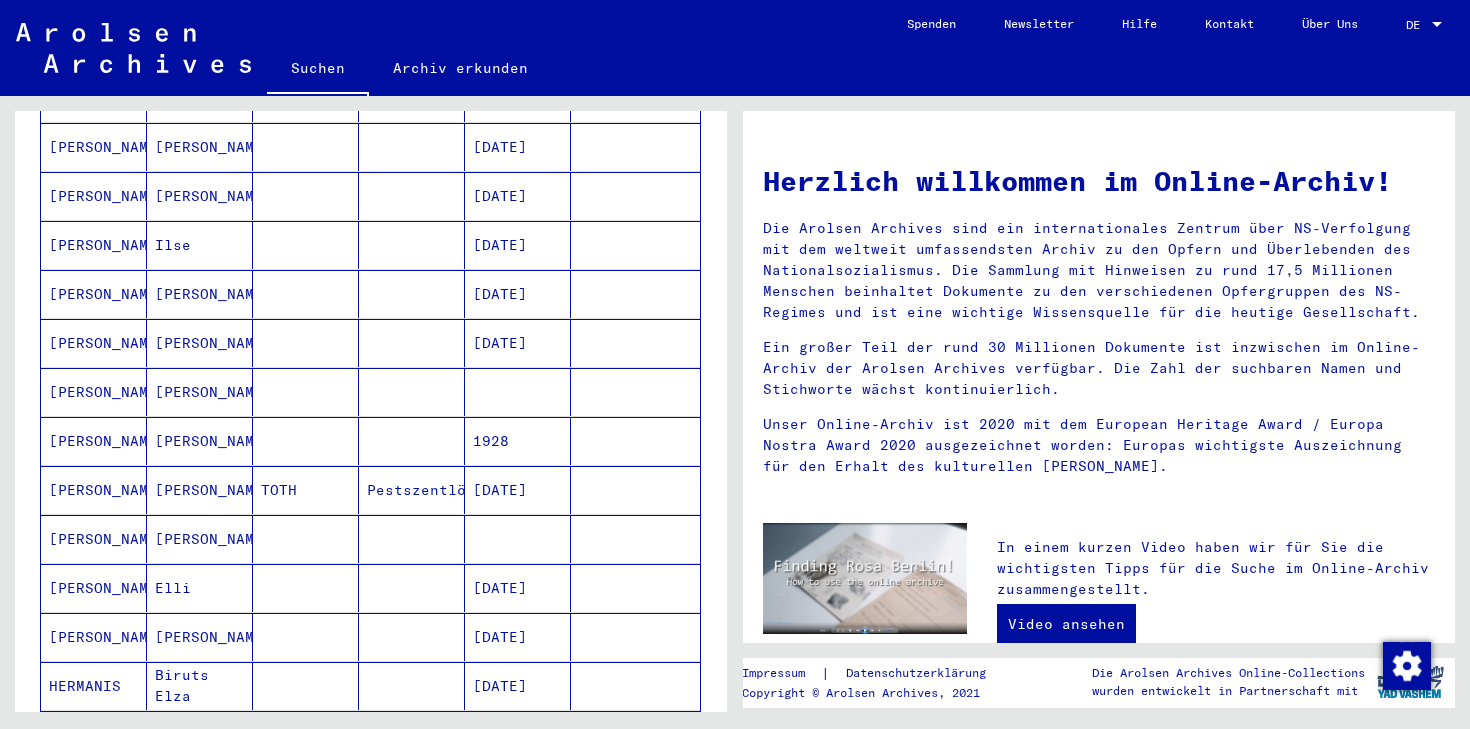 scroll, scrollTop: 447, scrollLeft: 0, axis: vertical 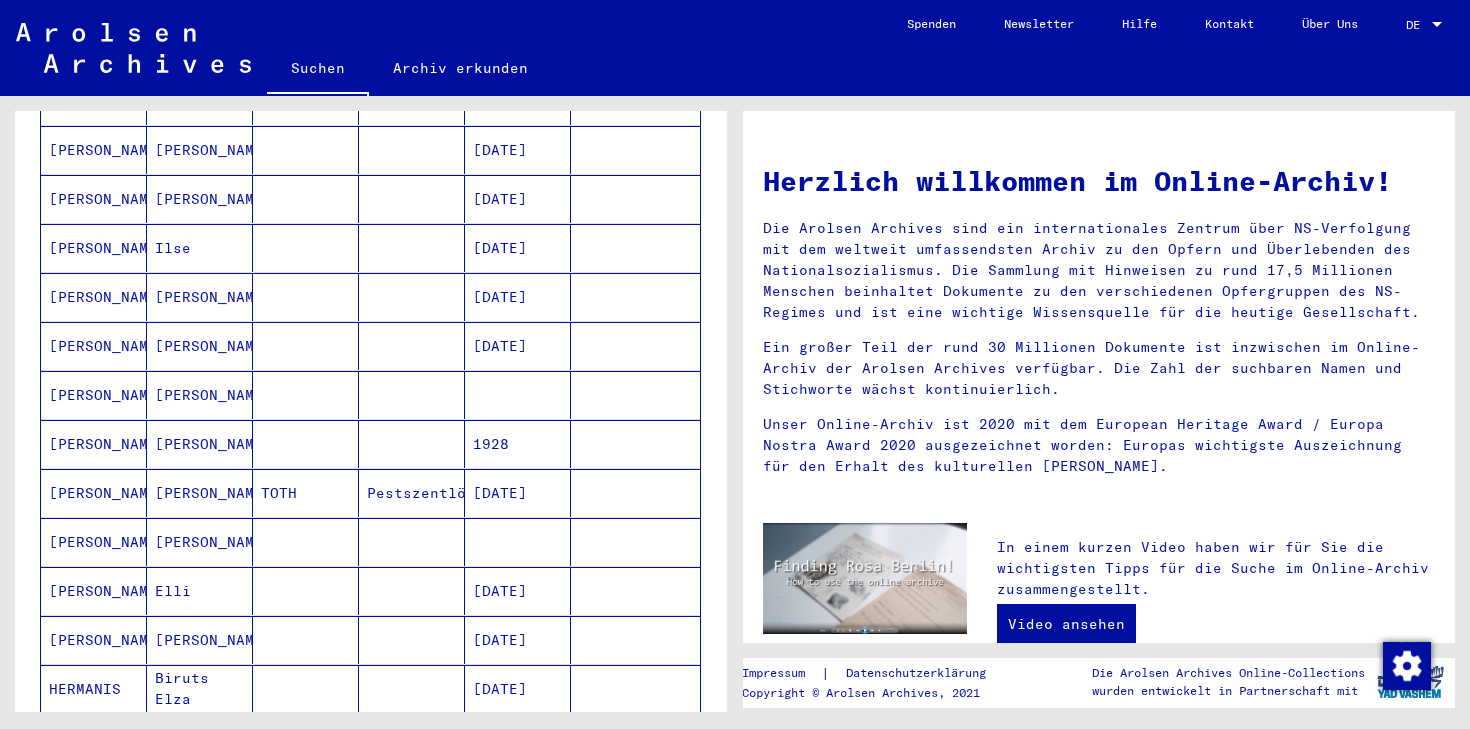 click at bounding box center [306, 444] 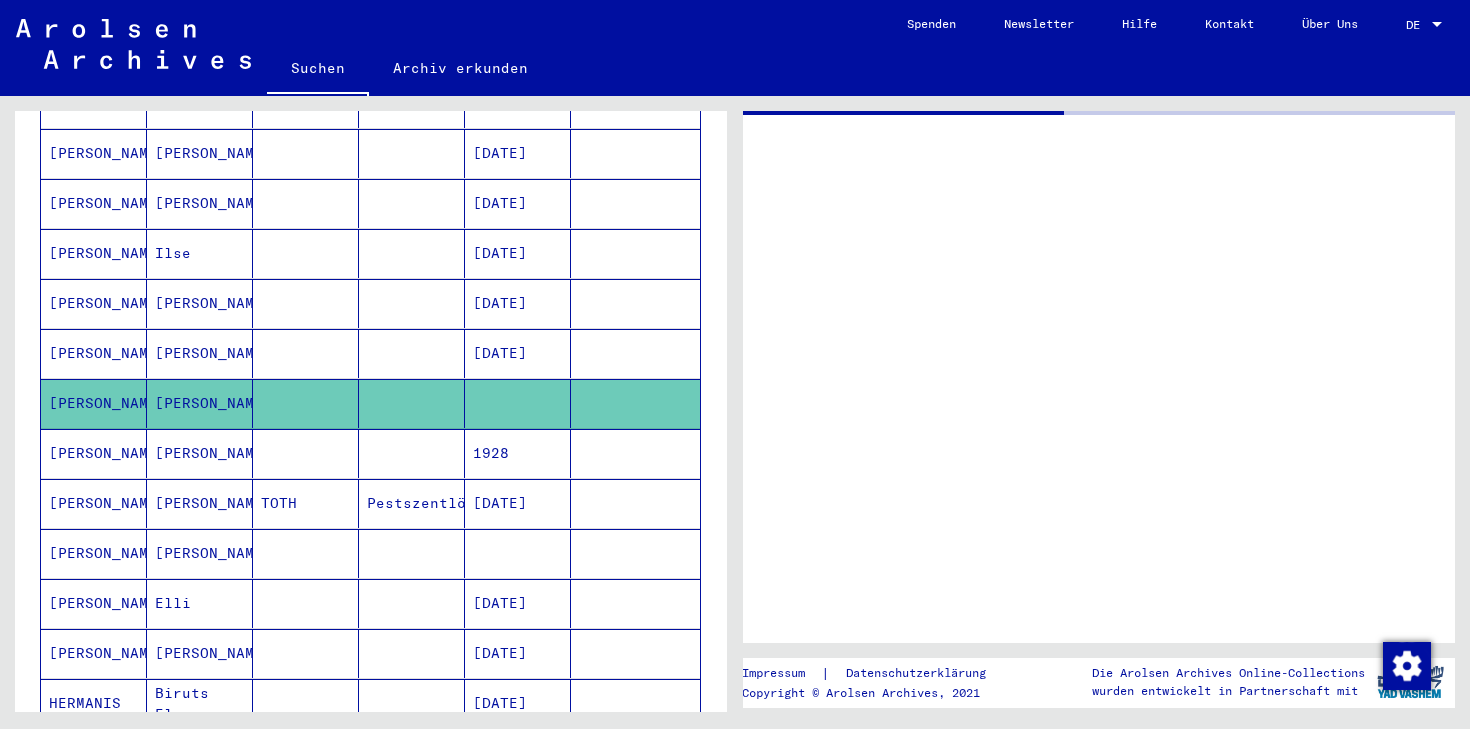 scroll, scrollTop: 450, scrollLeft: 0, axis: vertical 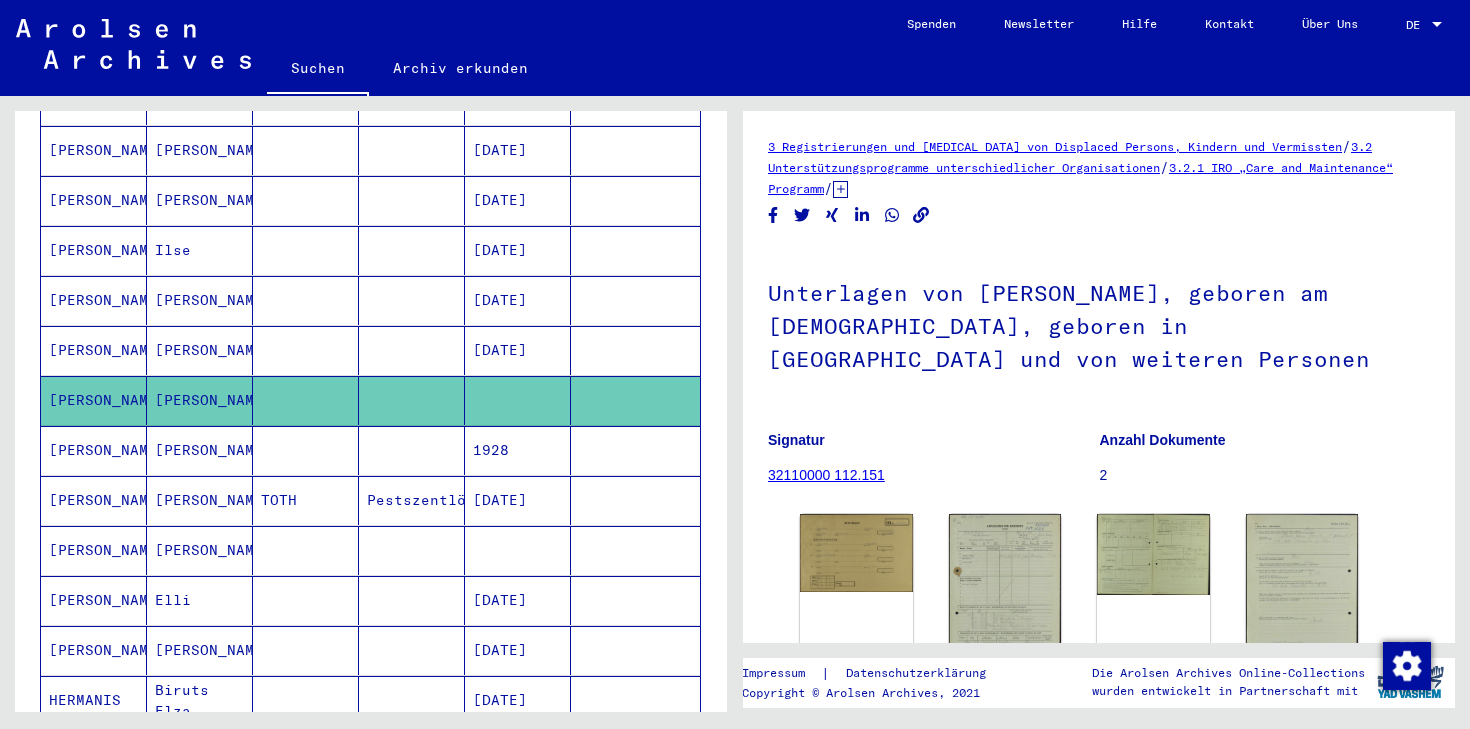 click at bounding box center (412, 500) 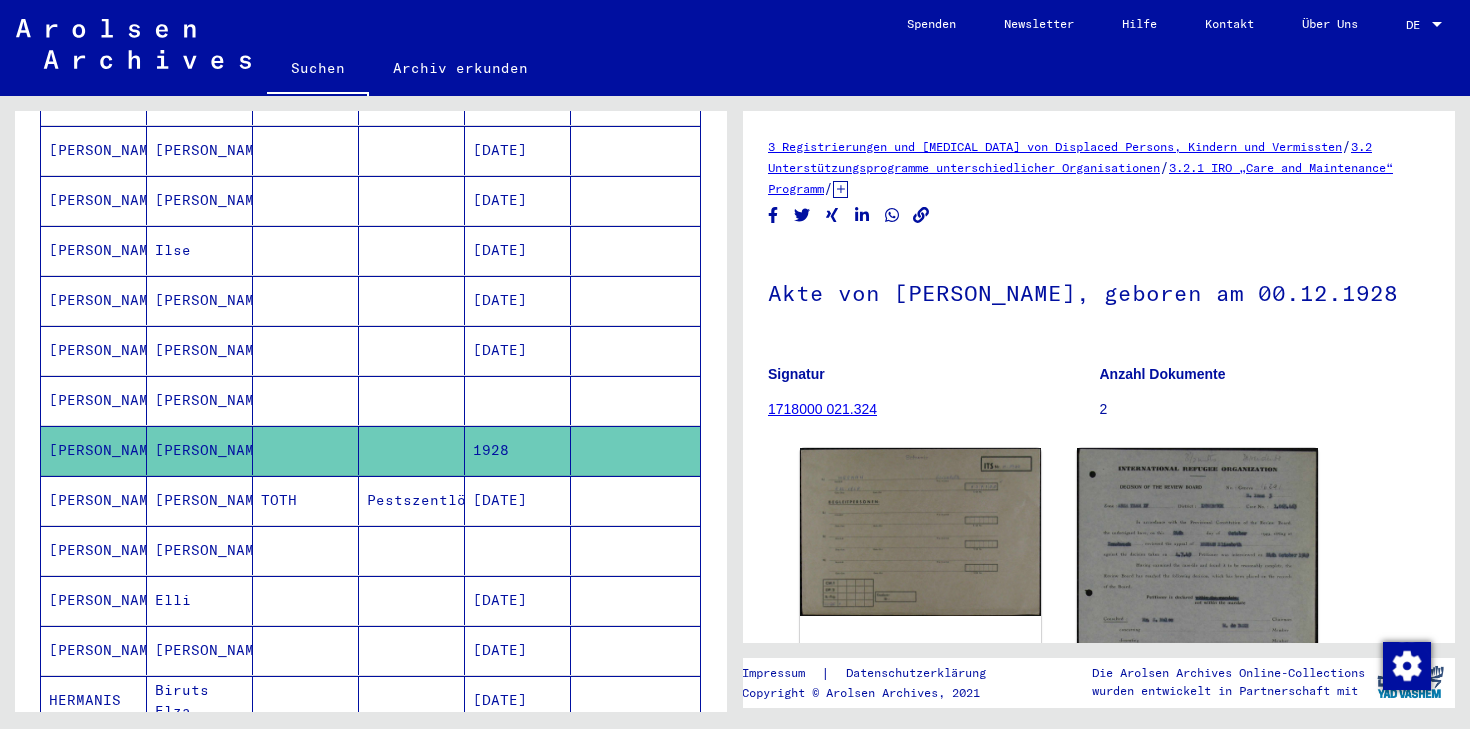 scroll, scrollTop: 0, scrollLeft: 0, axis: both 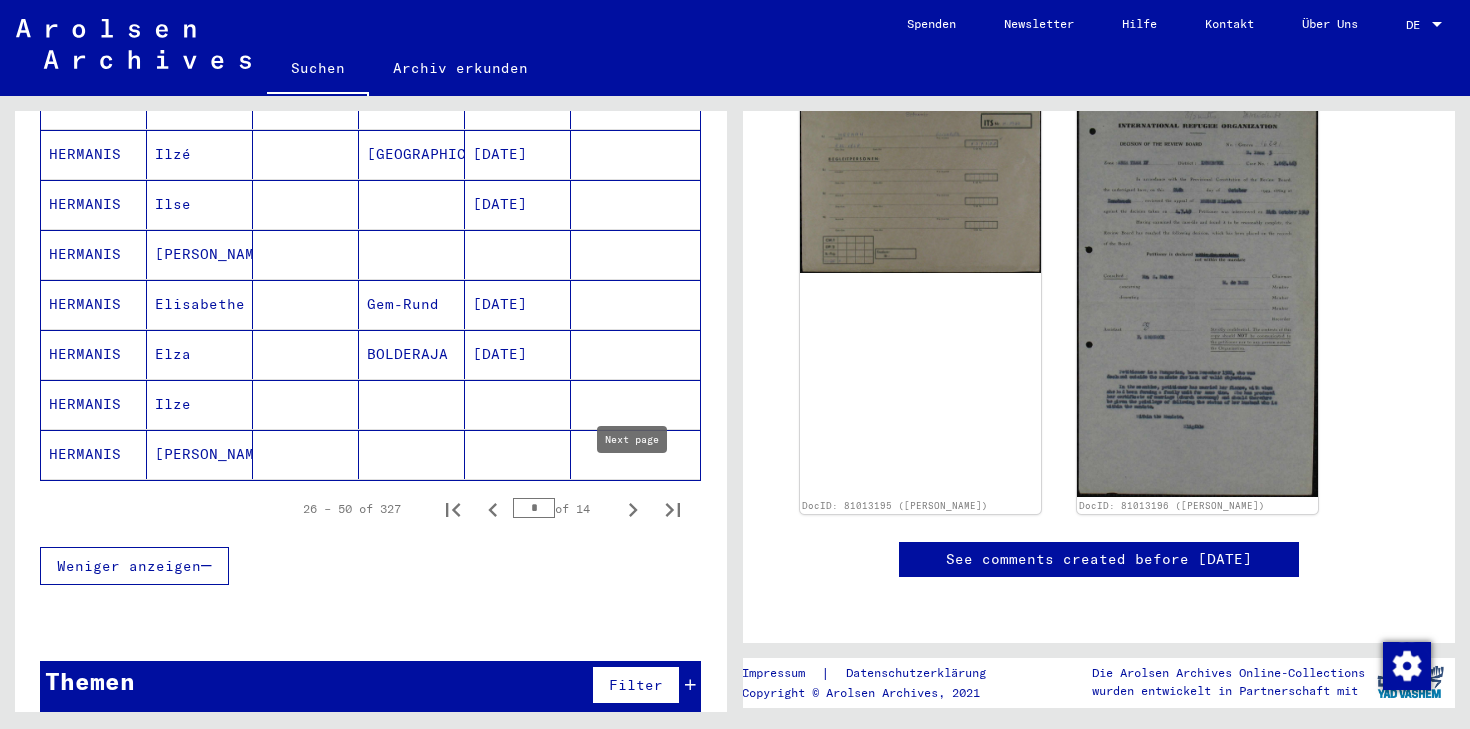 click 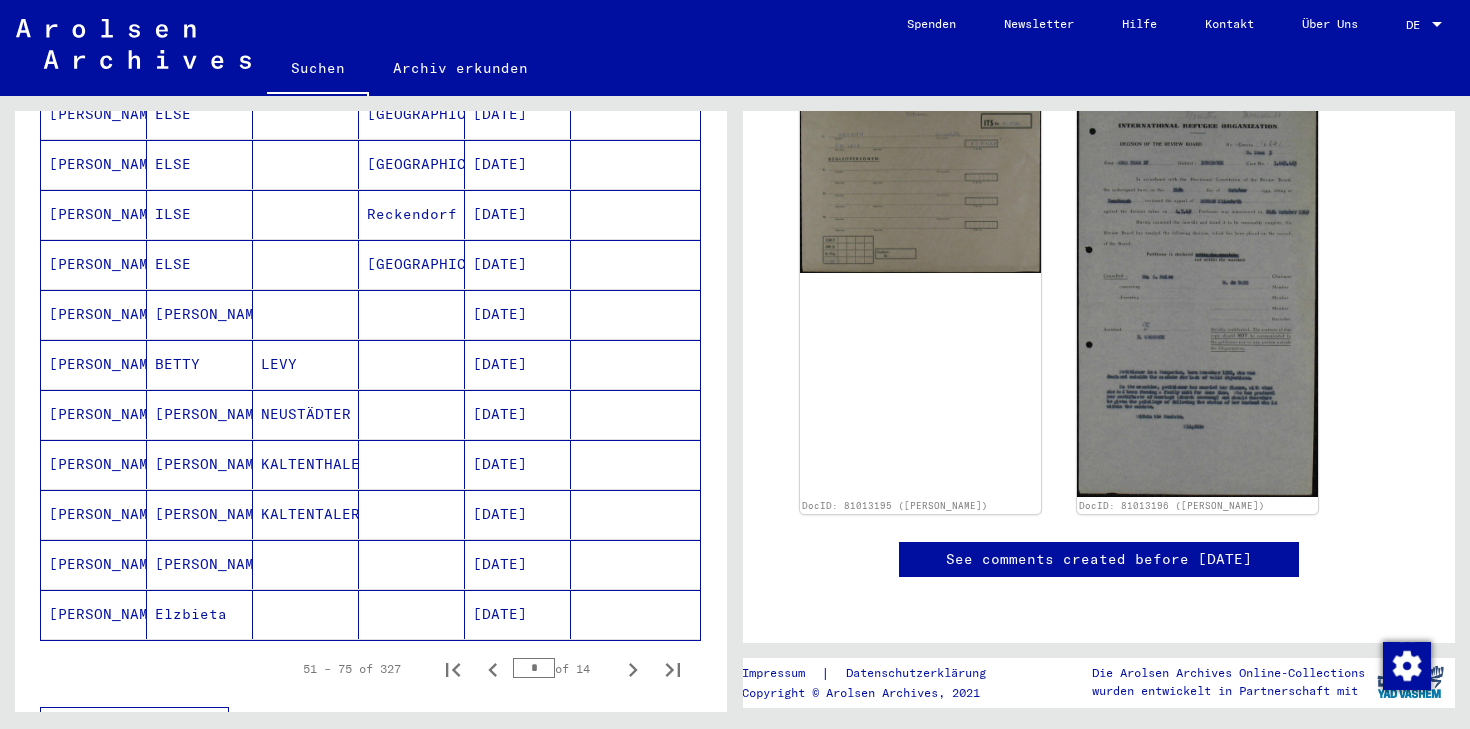 scroll, scrollTop: 1063, scrollLeft: 0, axis: vertical 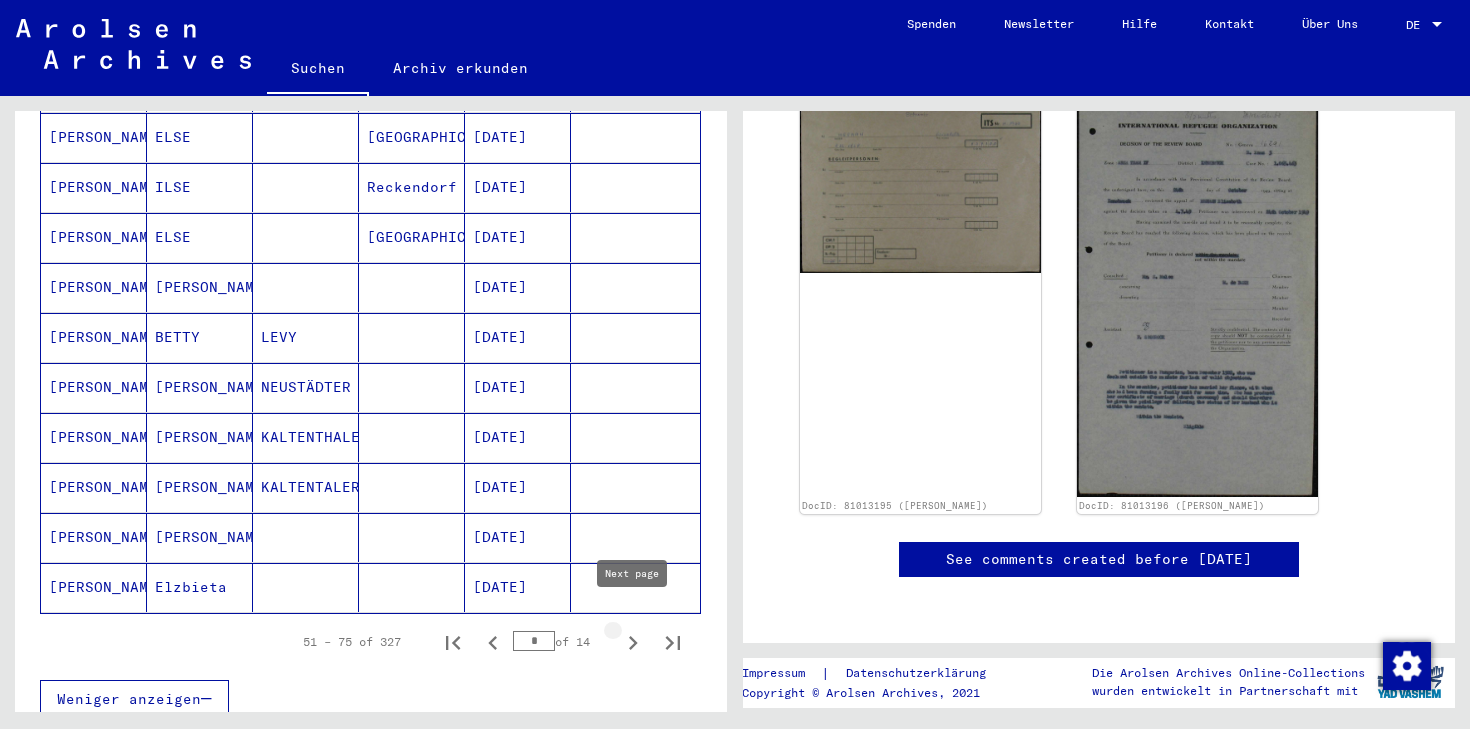 click 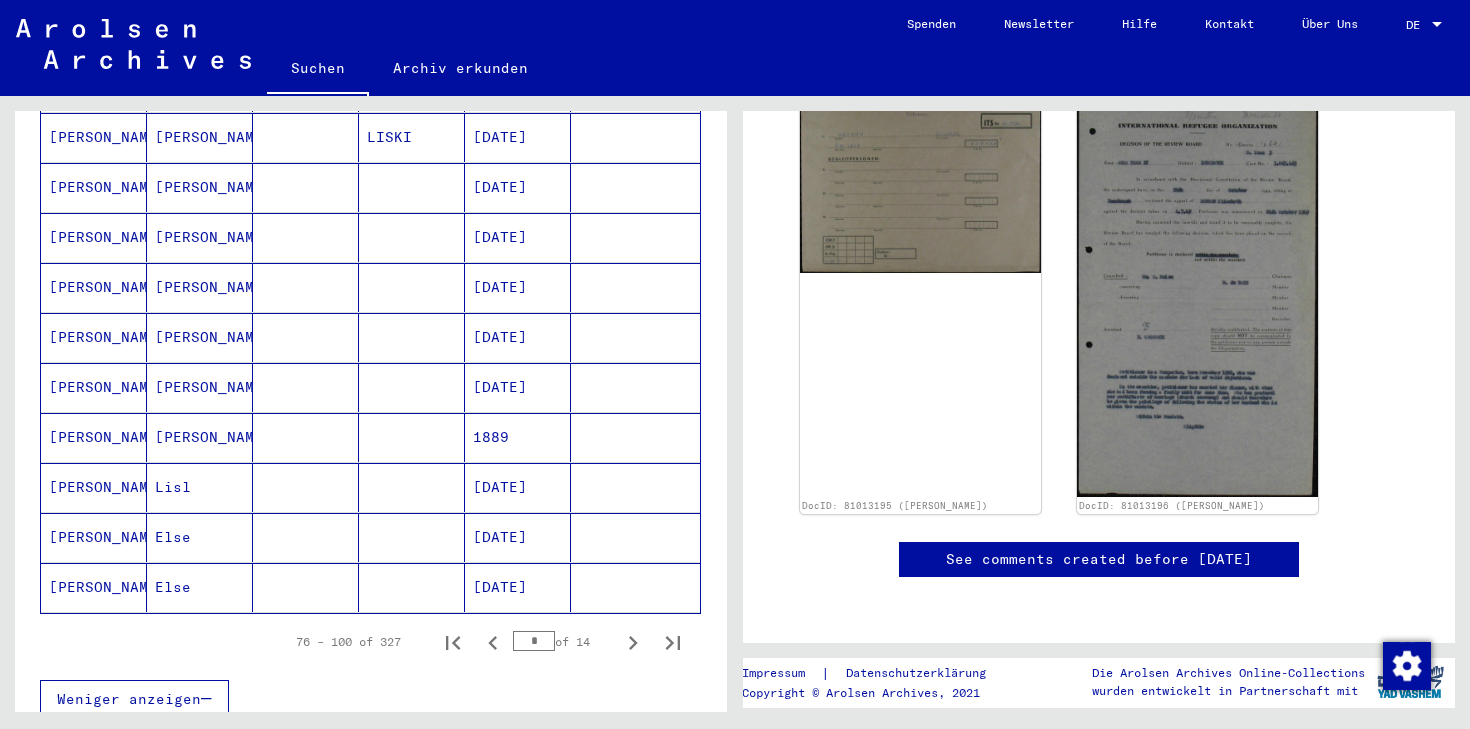 click on "Lisl" at bounding box center (200, 537) 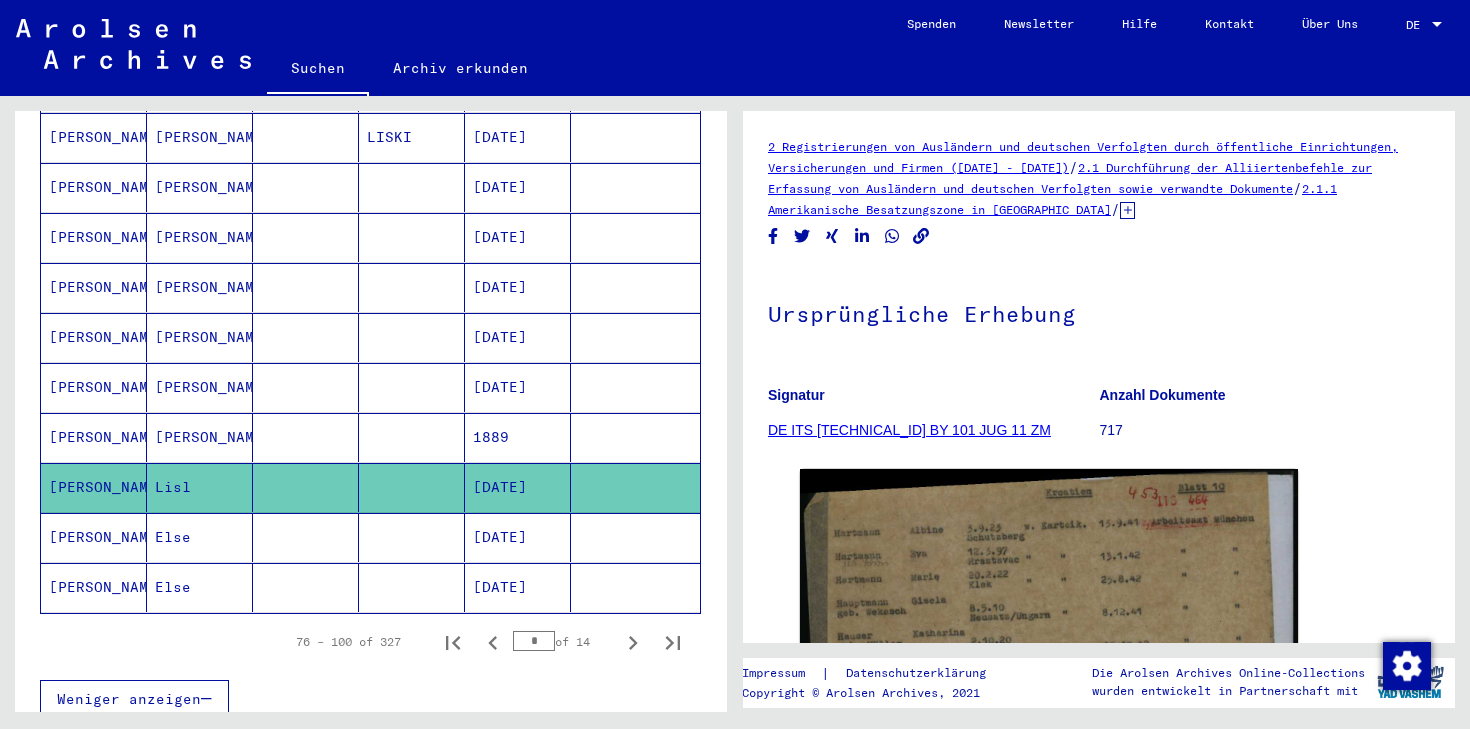 scroll, scrollTop: 0, scrollLeft: 0, axis: both 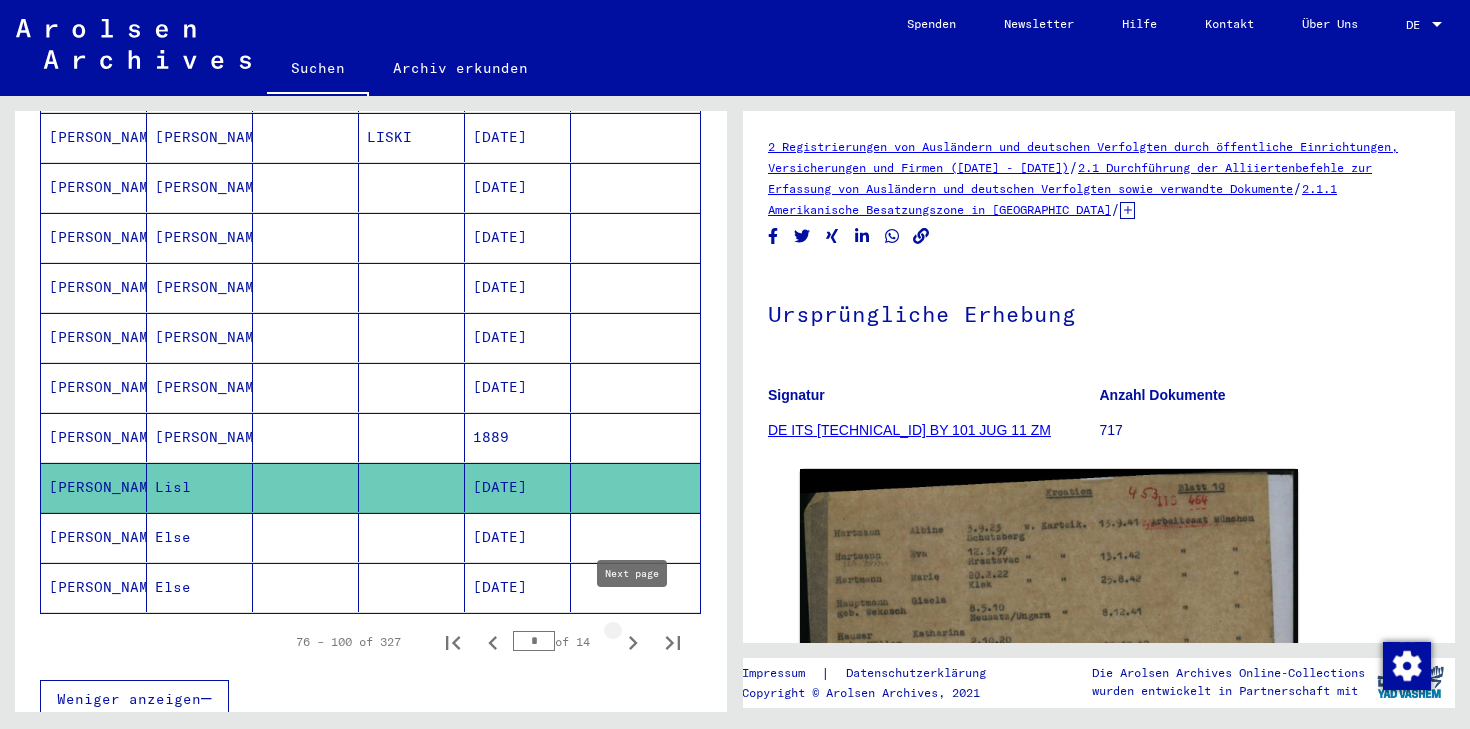 click 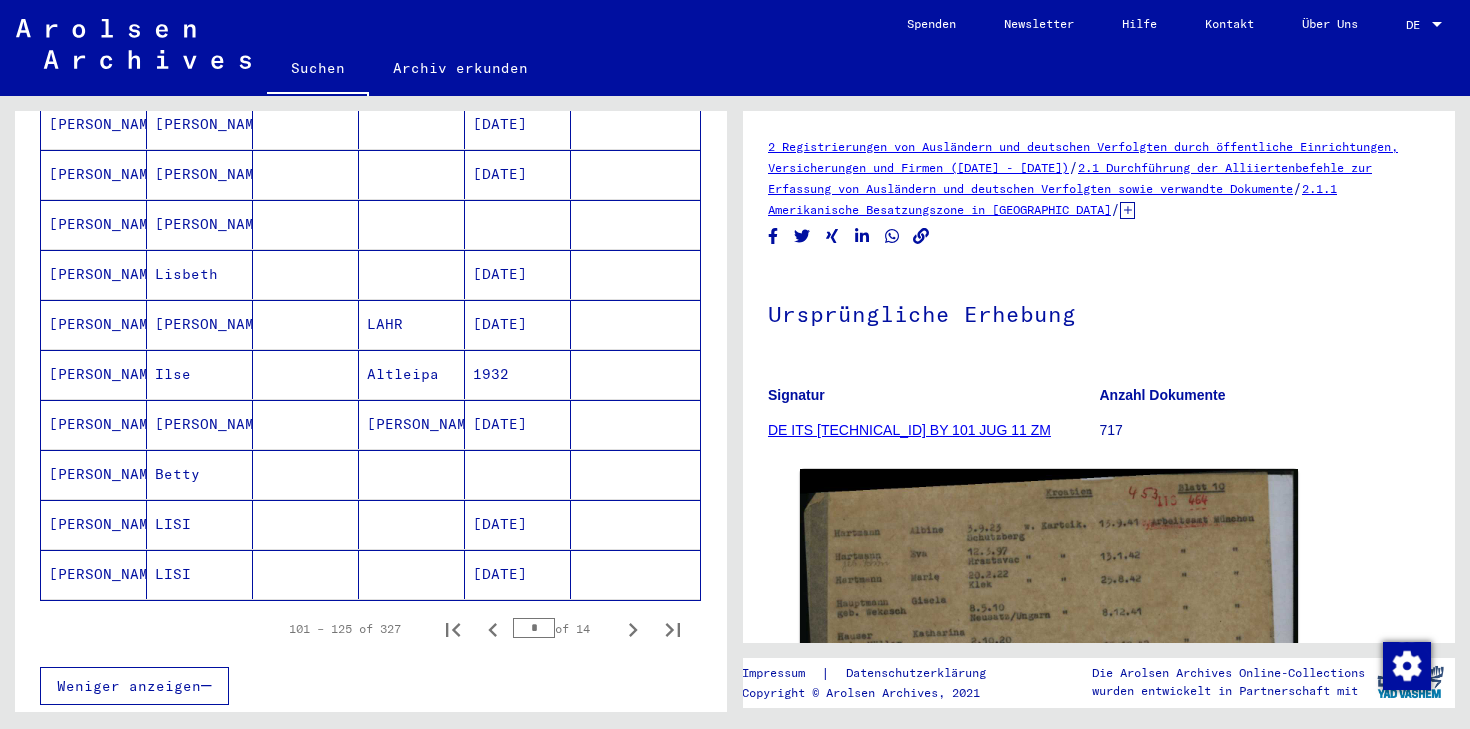 scroll, scrollTop: 1092, scrollLeft: 0, axis: vertical 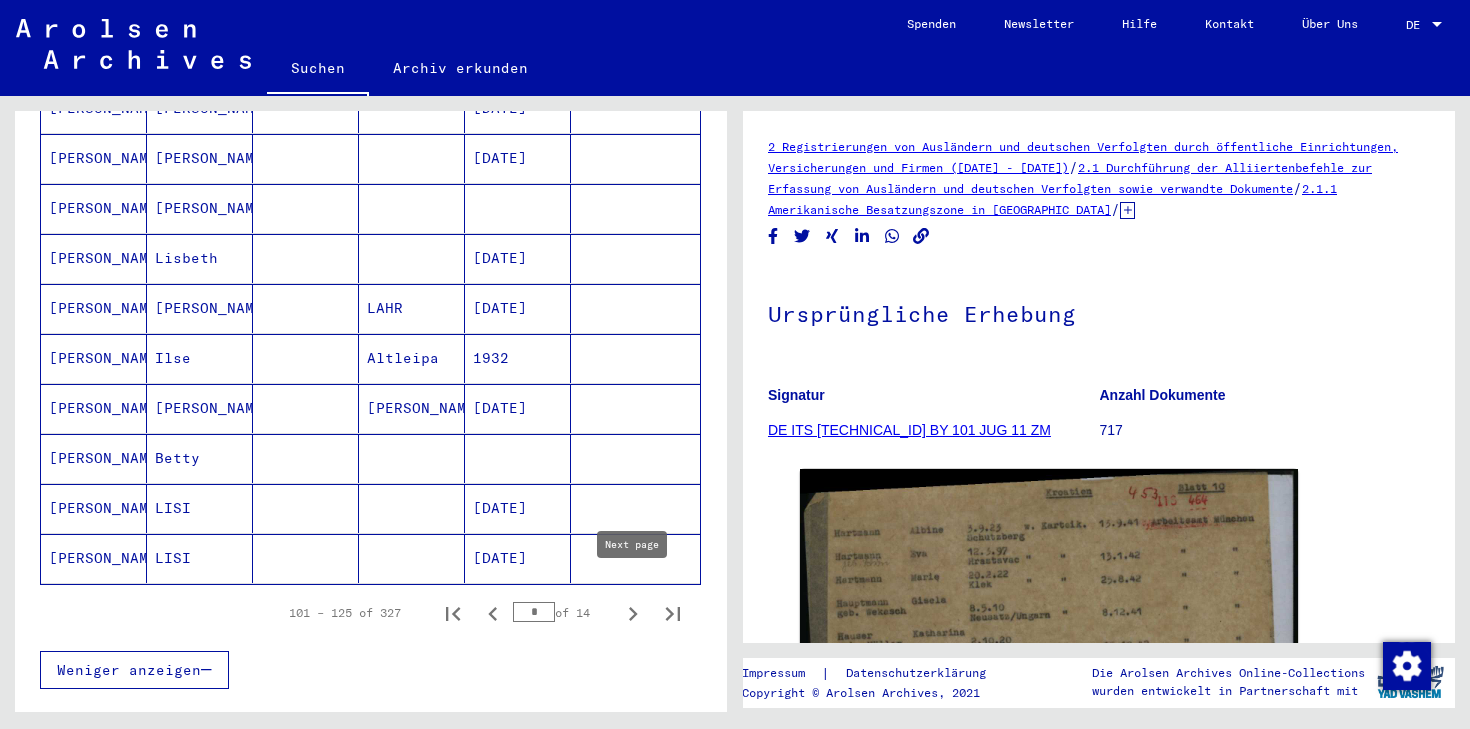click 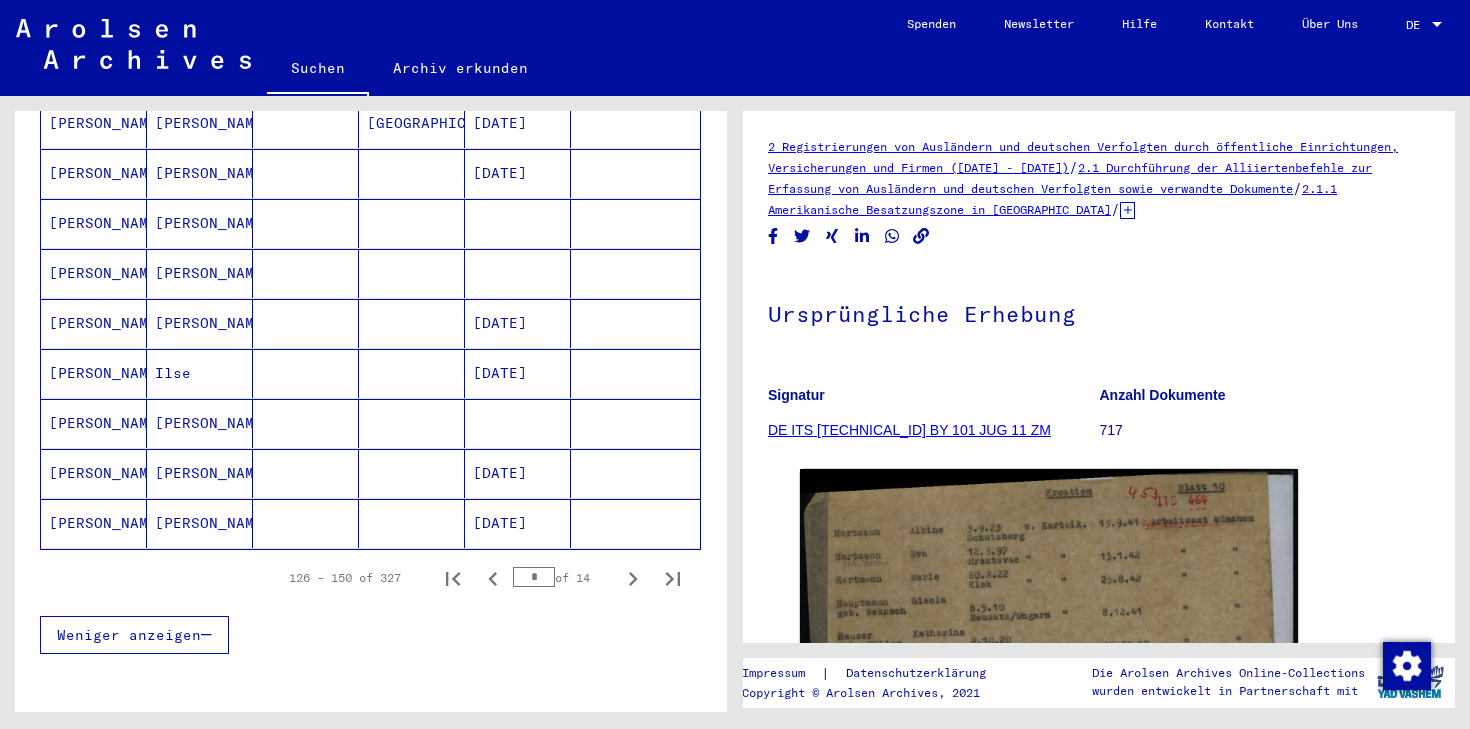 scroll, scrollTop: 1196, scrollLeft: 0, axis: vertical 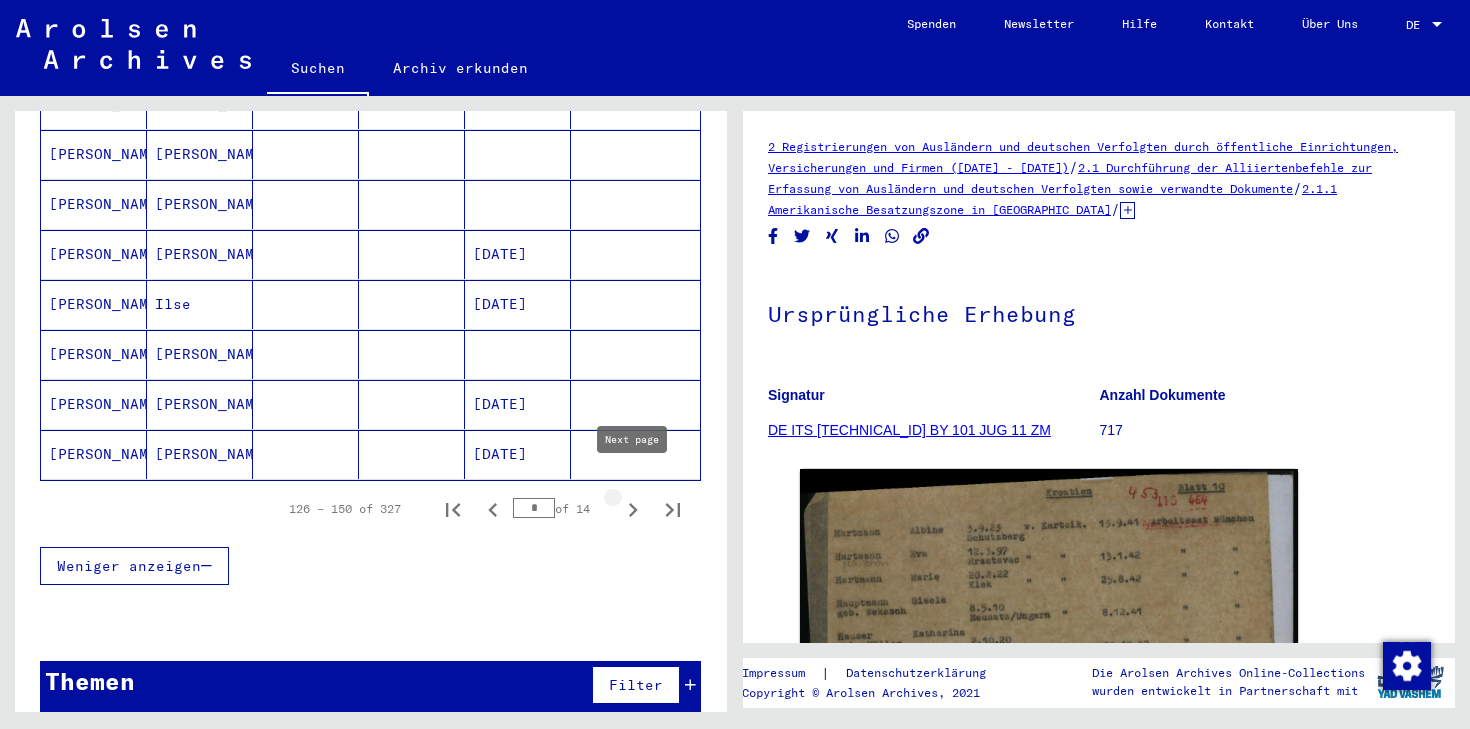 click 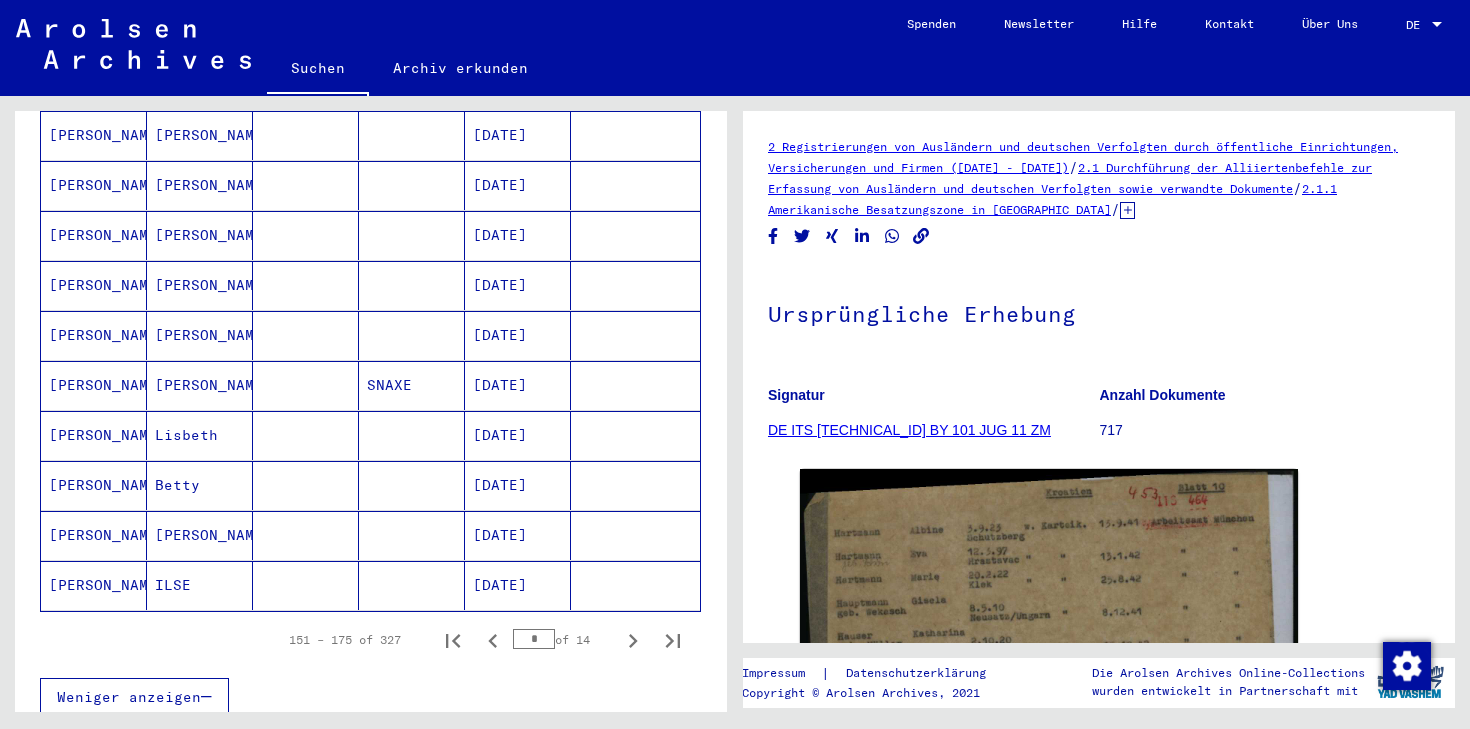 scroll, scrollTop: 1097, scrollLeft: 0, axis: vertical 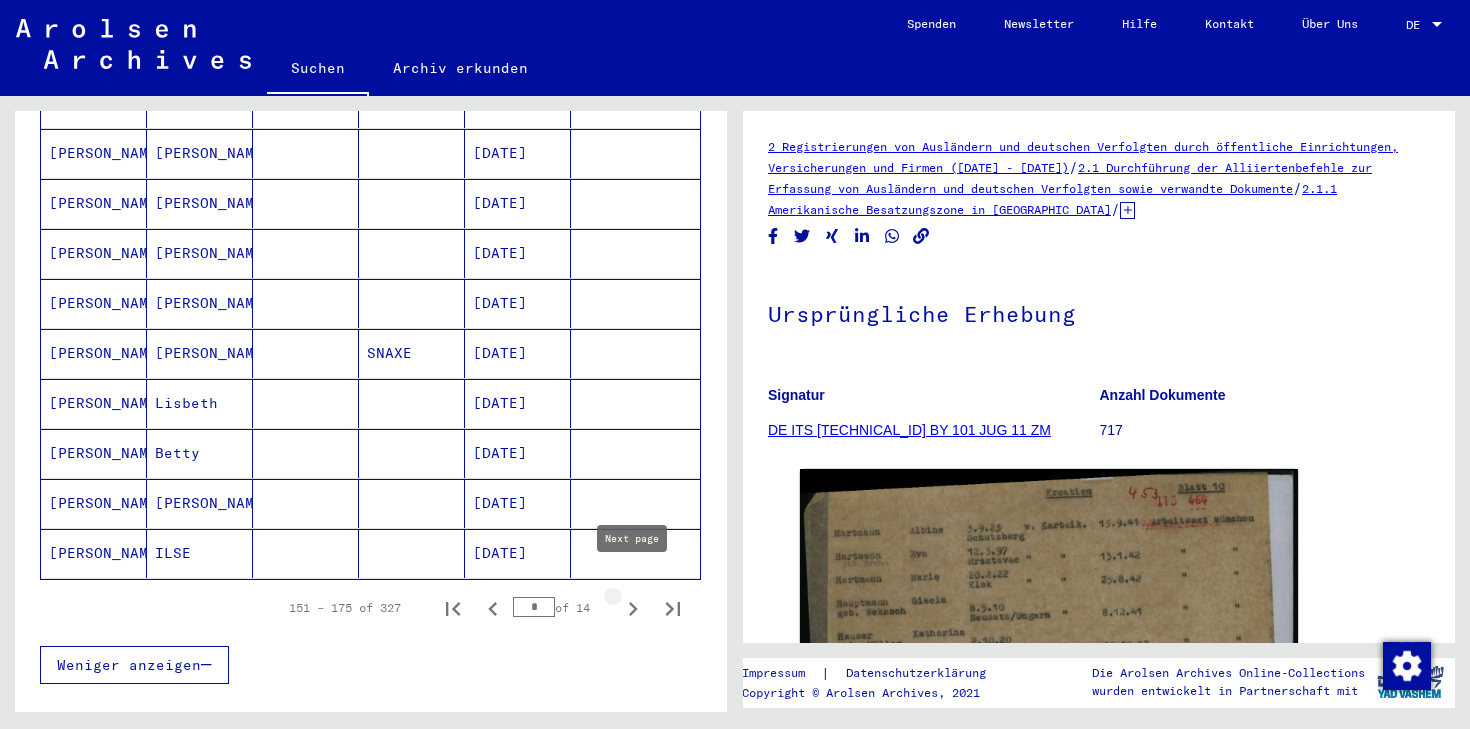 click 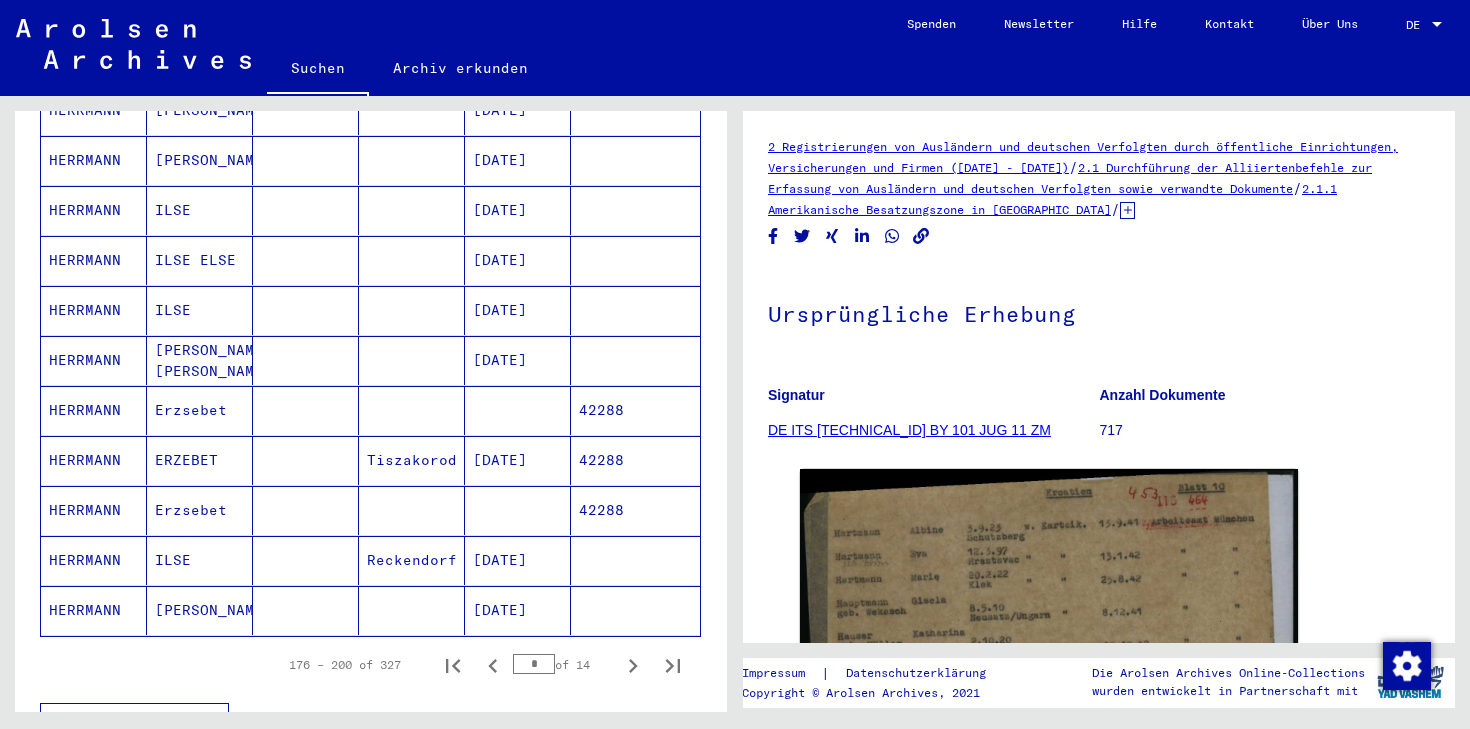 scroll, scrollTop: 1044, scrollLeft: 0, axis: vertical 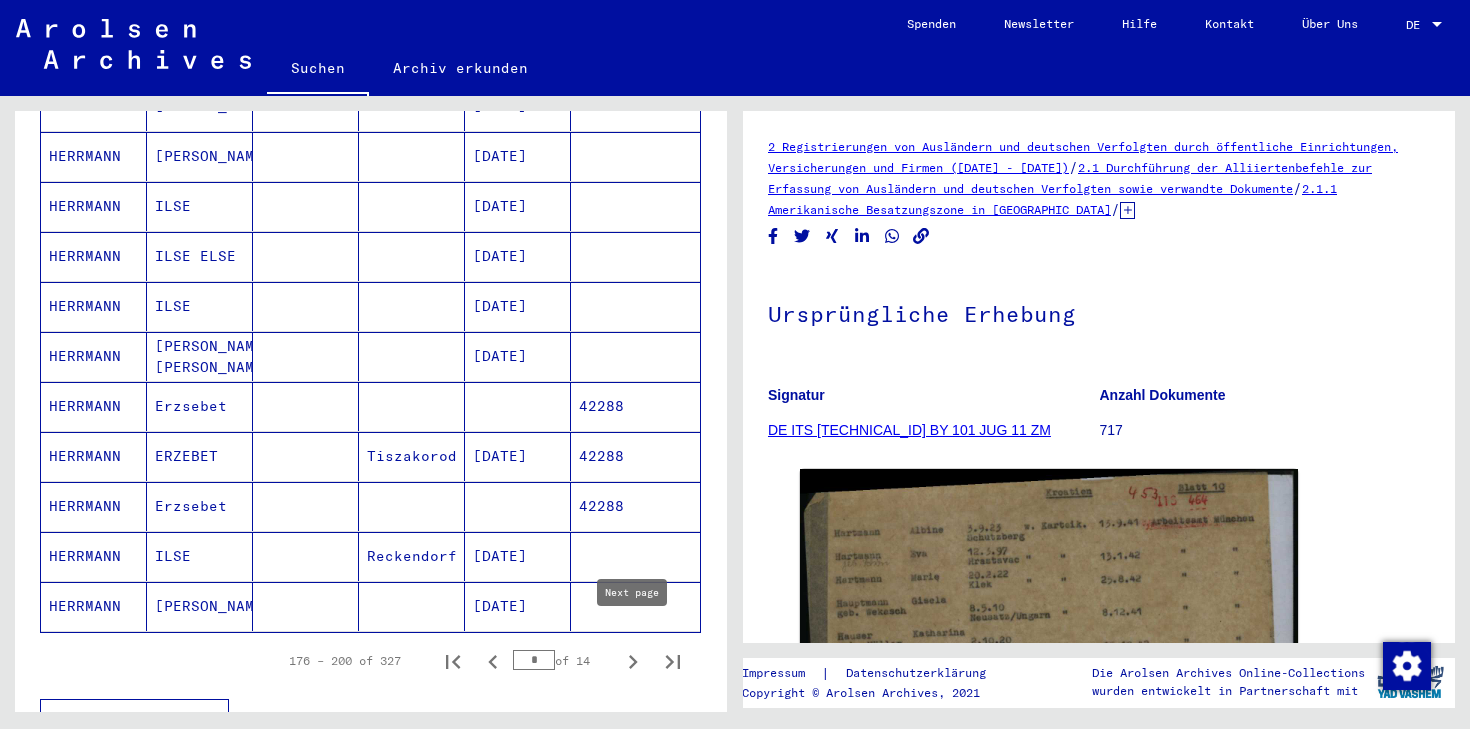 click 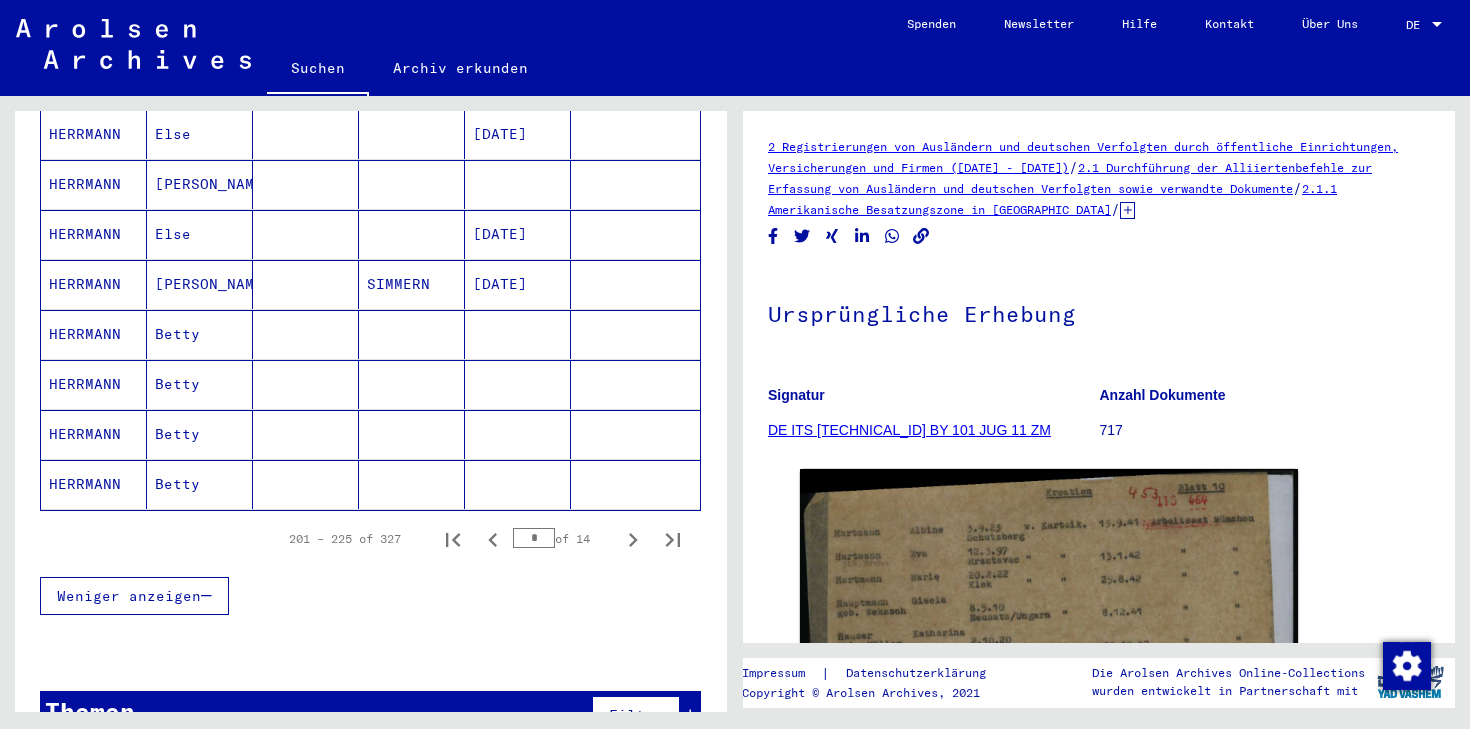 scroll, scrollTop: 1196, scrollLeft: 0, axis: vertical 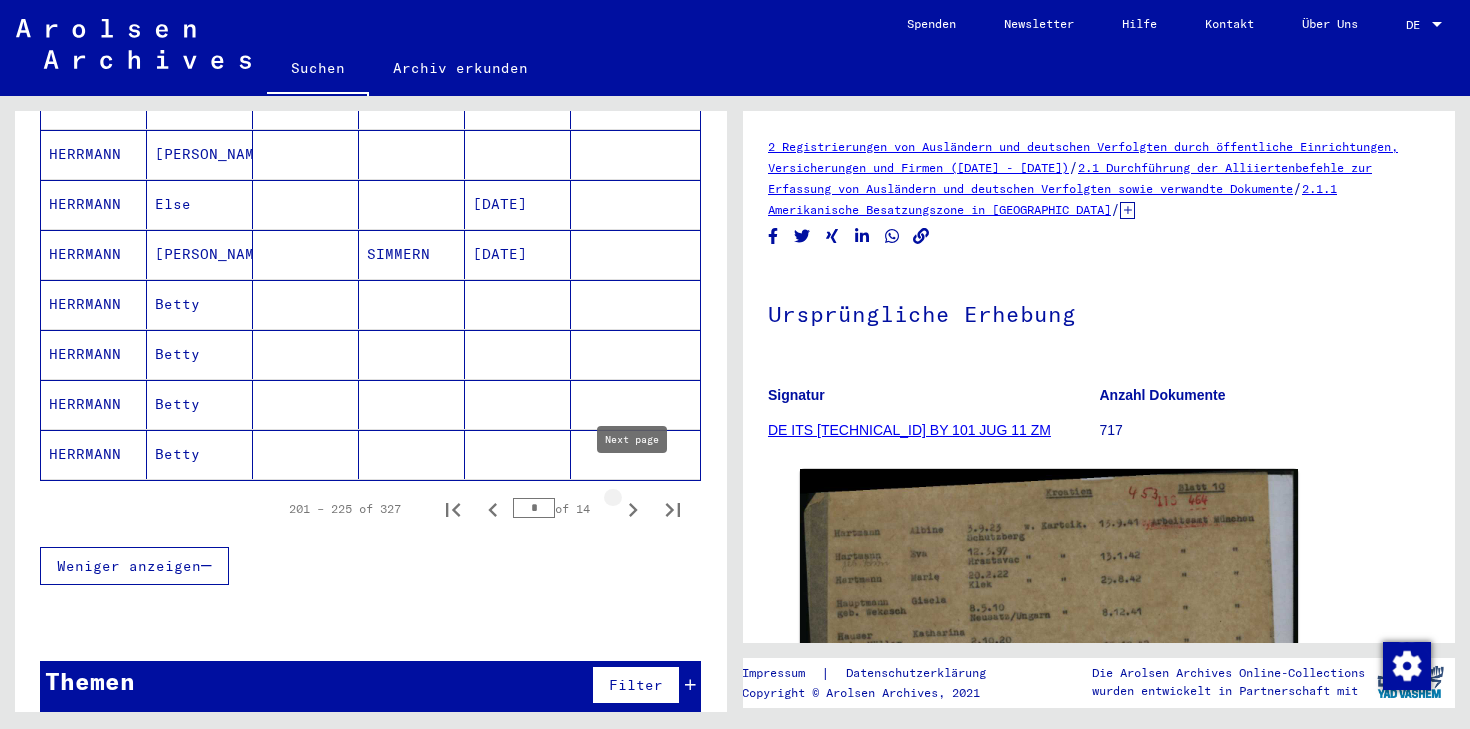 click 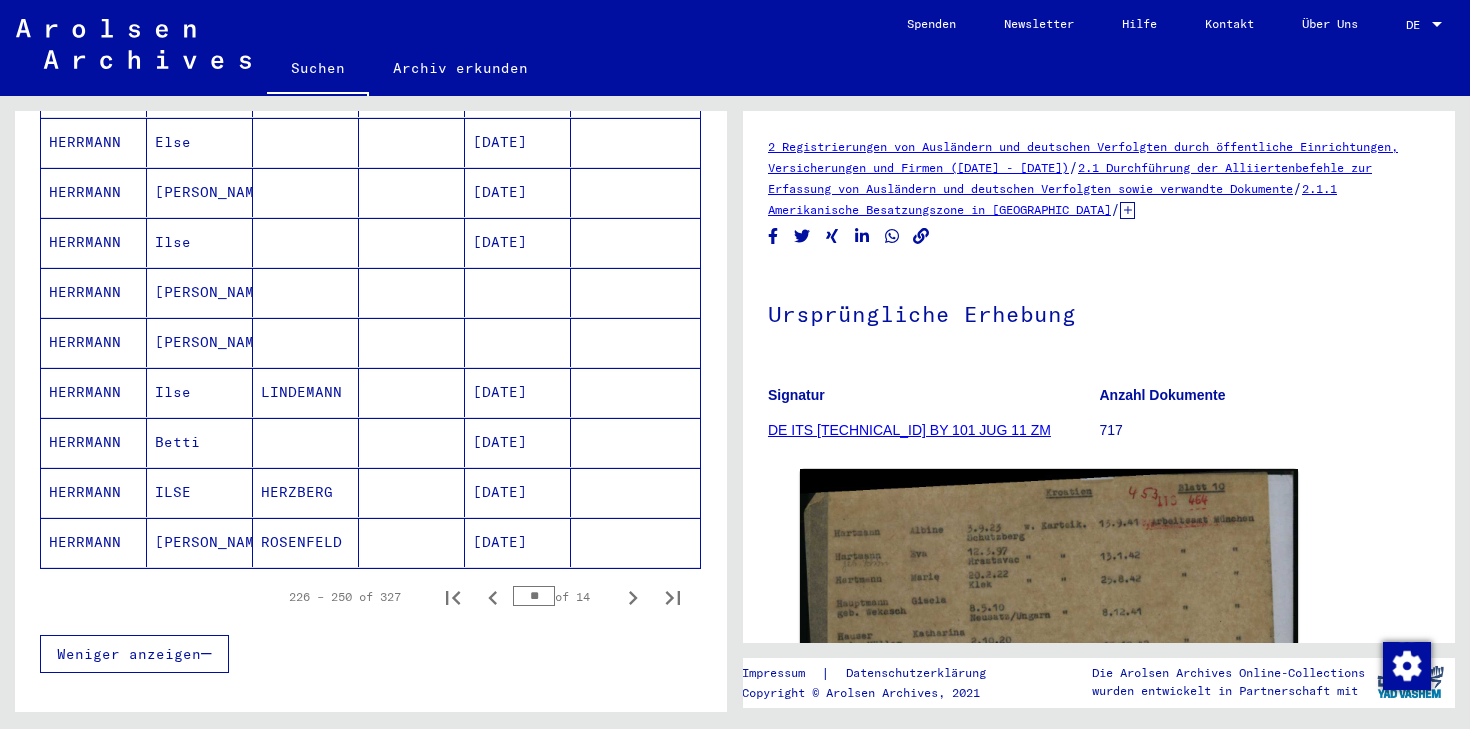 scroll, scrollTop: 1119, scrollLeft: 0, axis: vertical 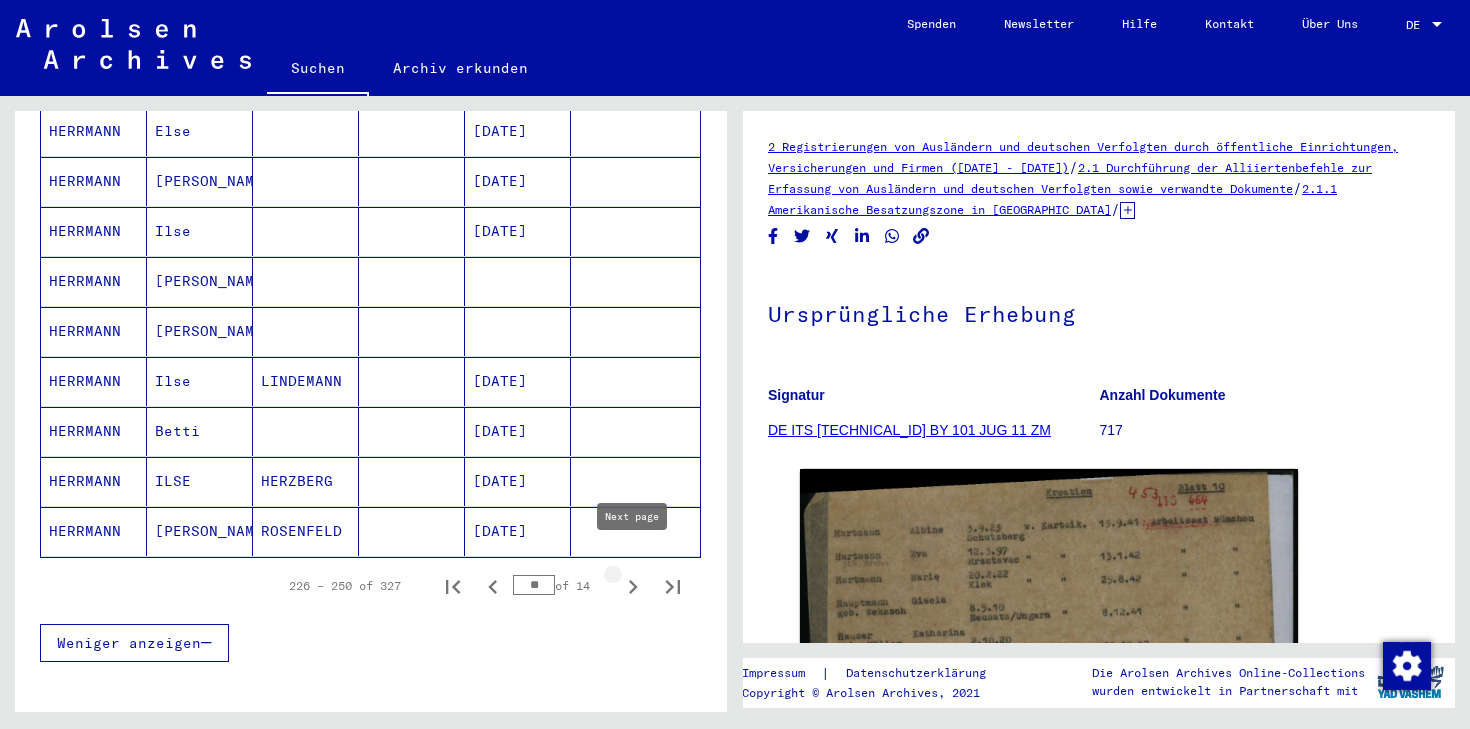 click 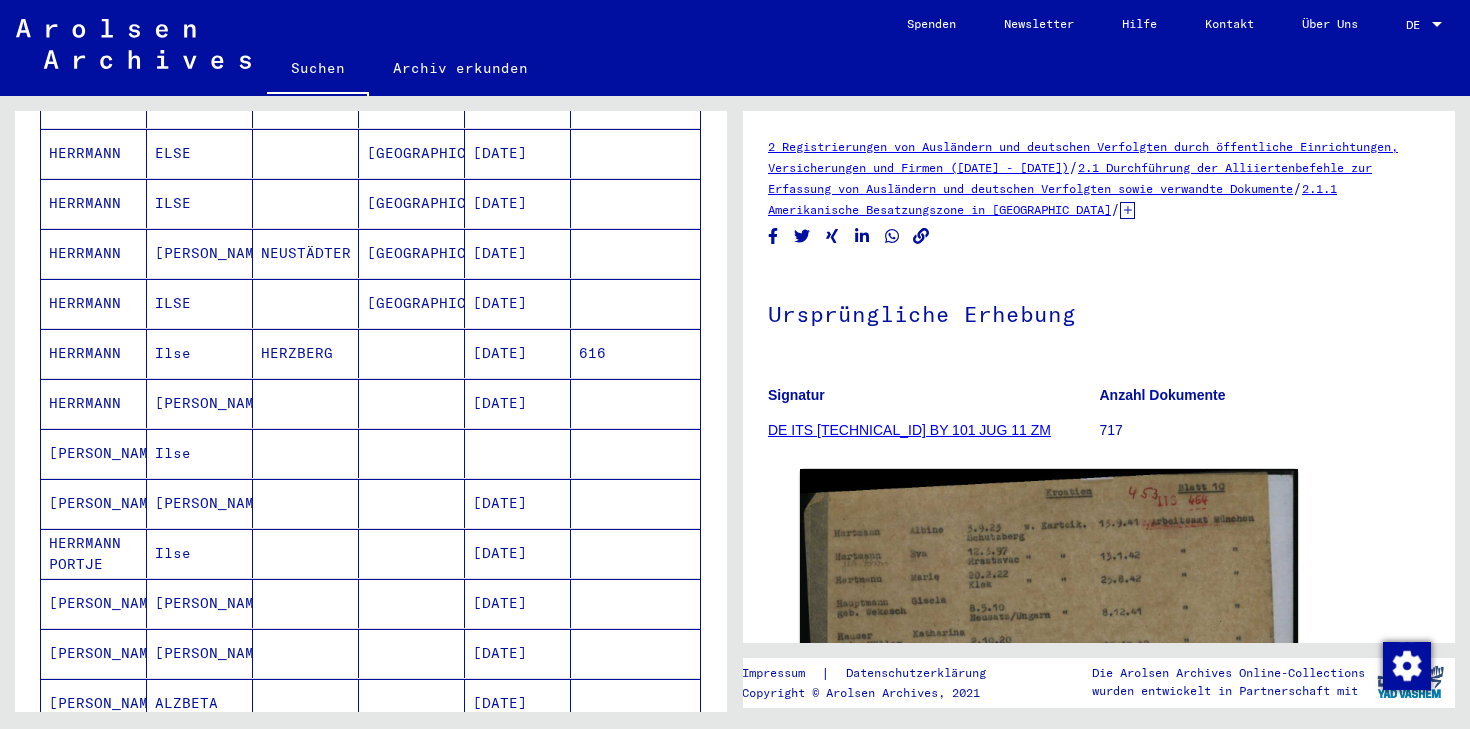 scroll, scrollTop: 0, scrollLeft: 0, axis: both 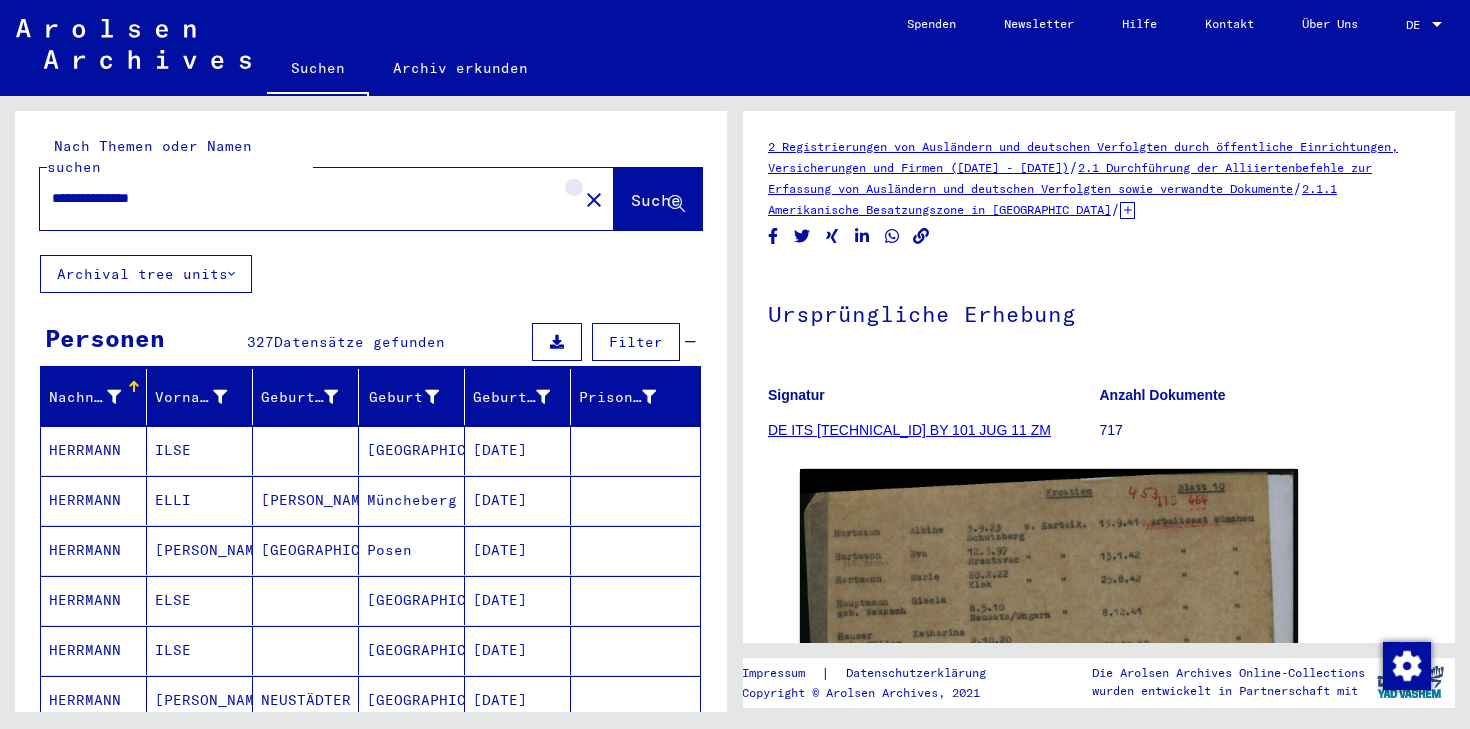 click on "close" 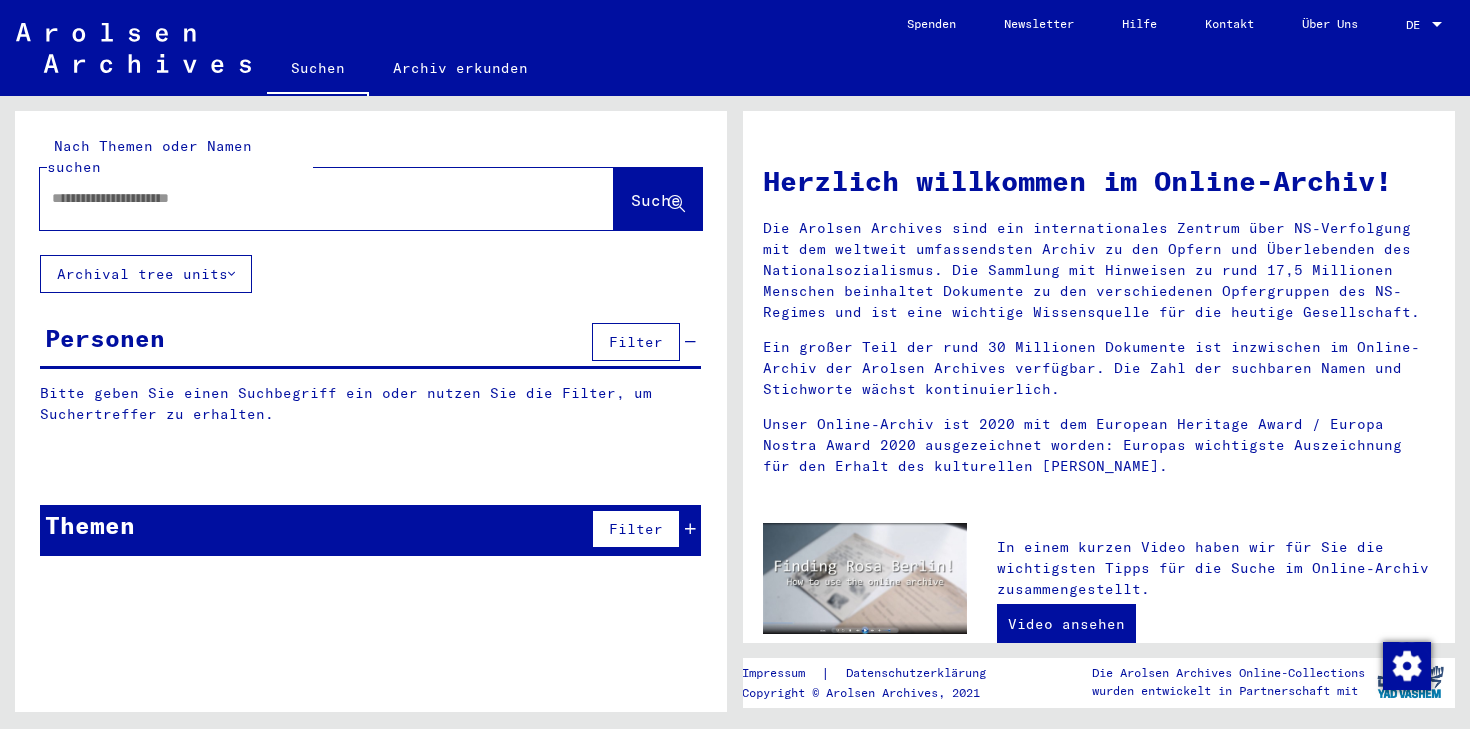 click at bounding box center (303, 198) 